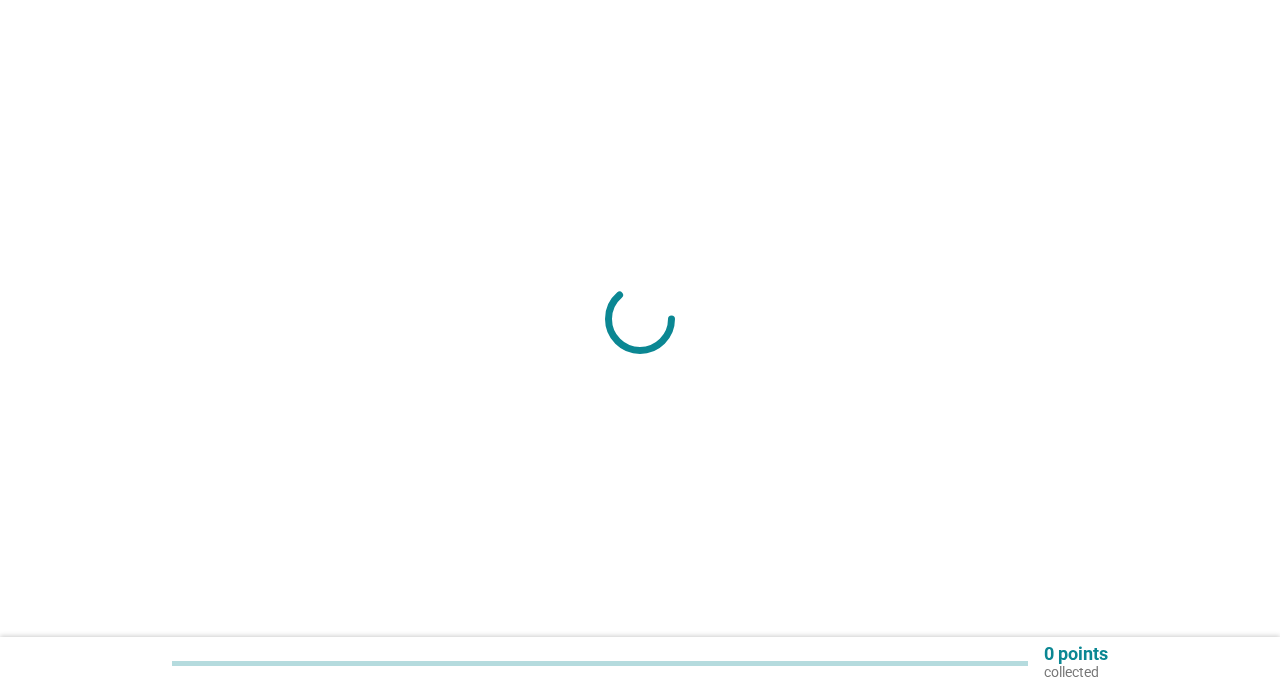 scroll, scrollTop: 0, scrollLeft: 0, axis: both 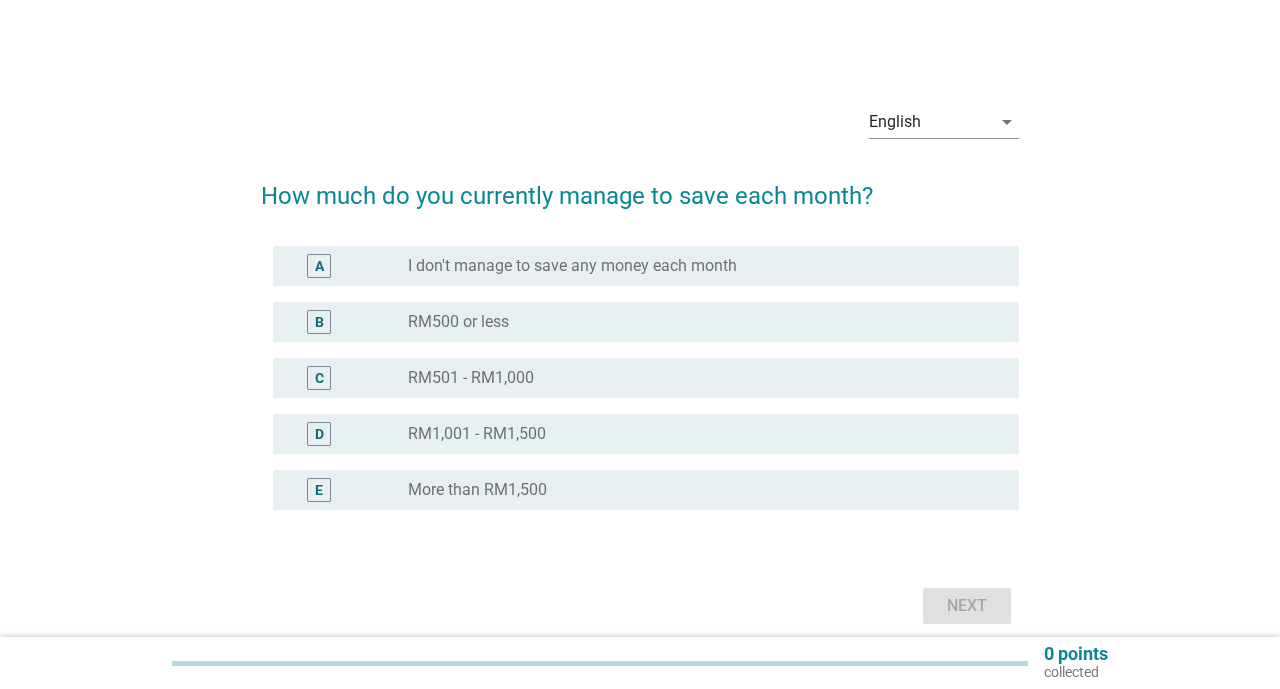 click on "More than RM1,500" at bounding box center [477, 490] 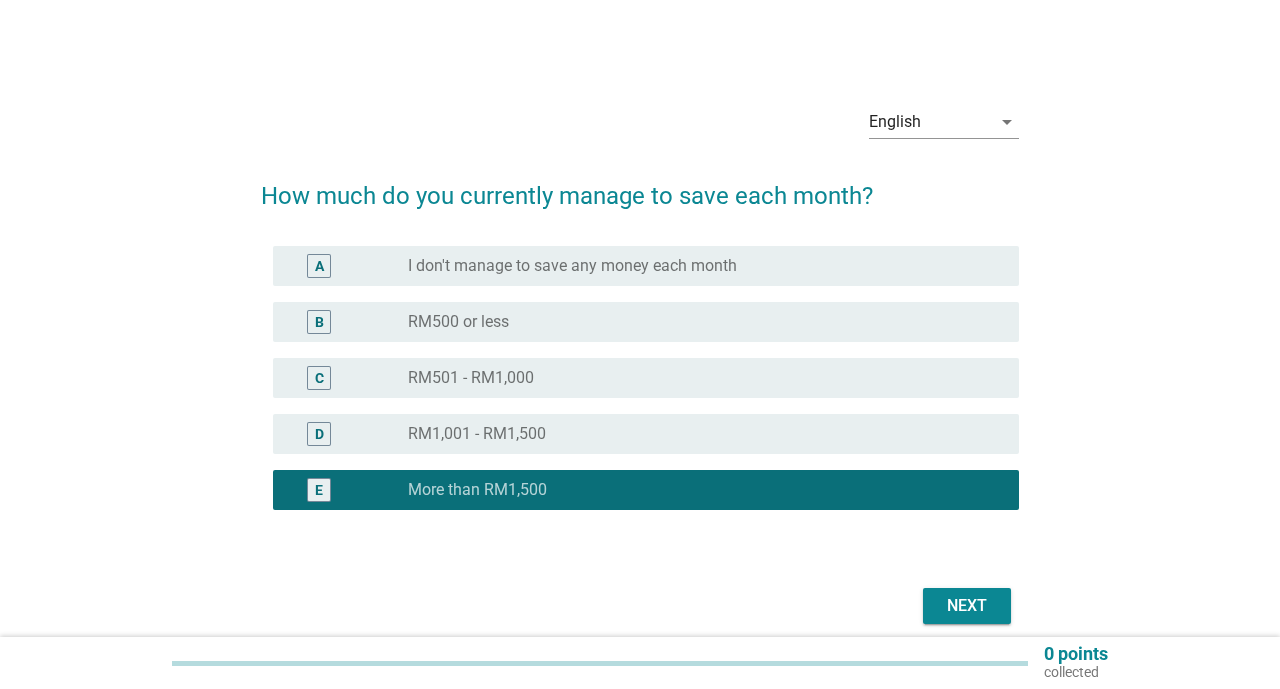 click on "Next" at bounding box center (967, 606) 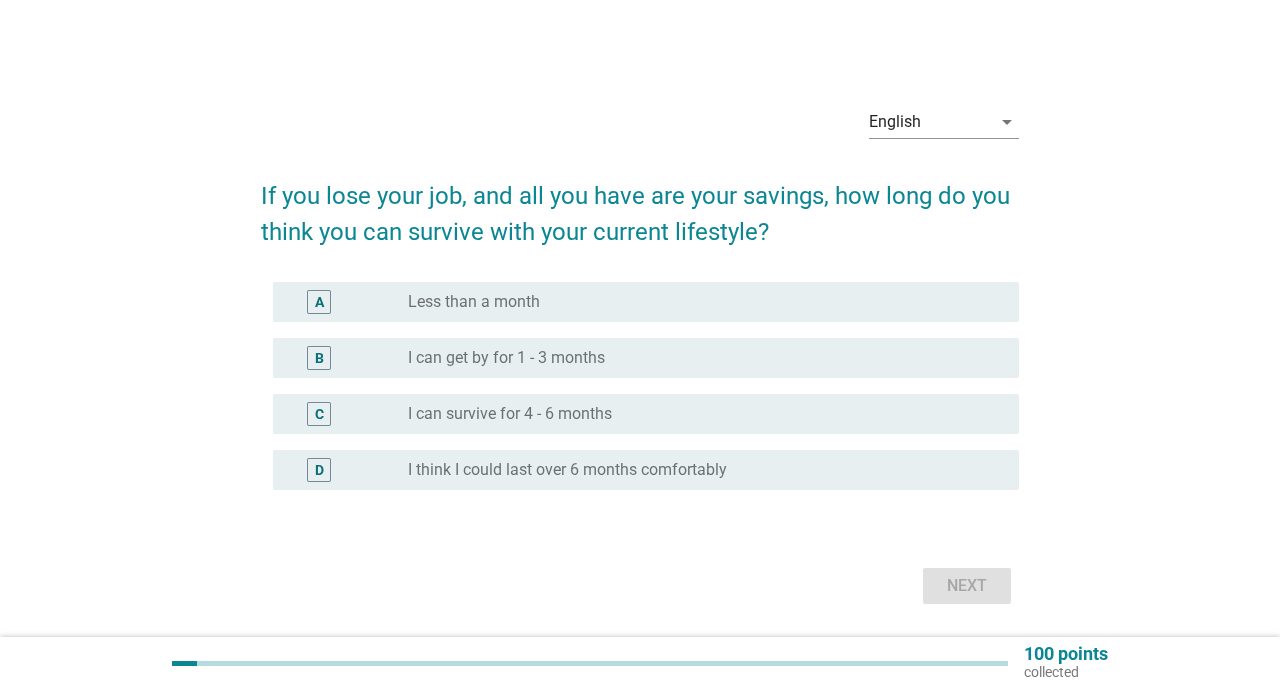 click on "I think I could last over 6 months comfortably" at bounding box center [567, 470] 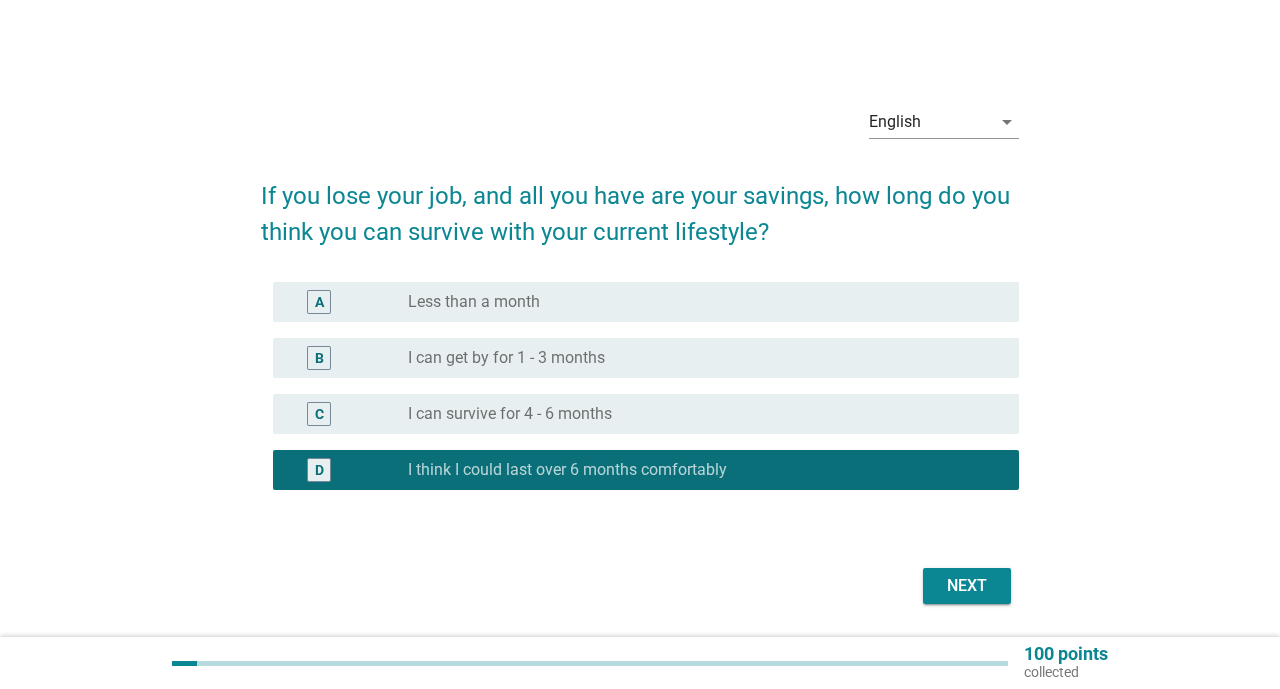 click on "Next" at bounding box center (967, 586) 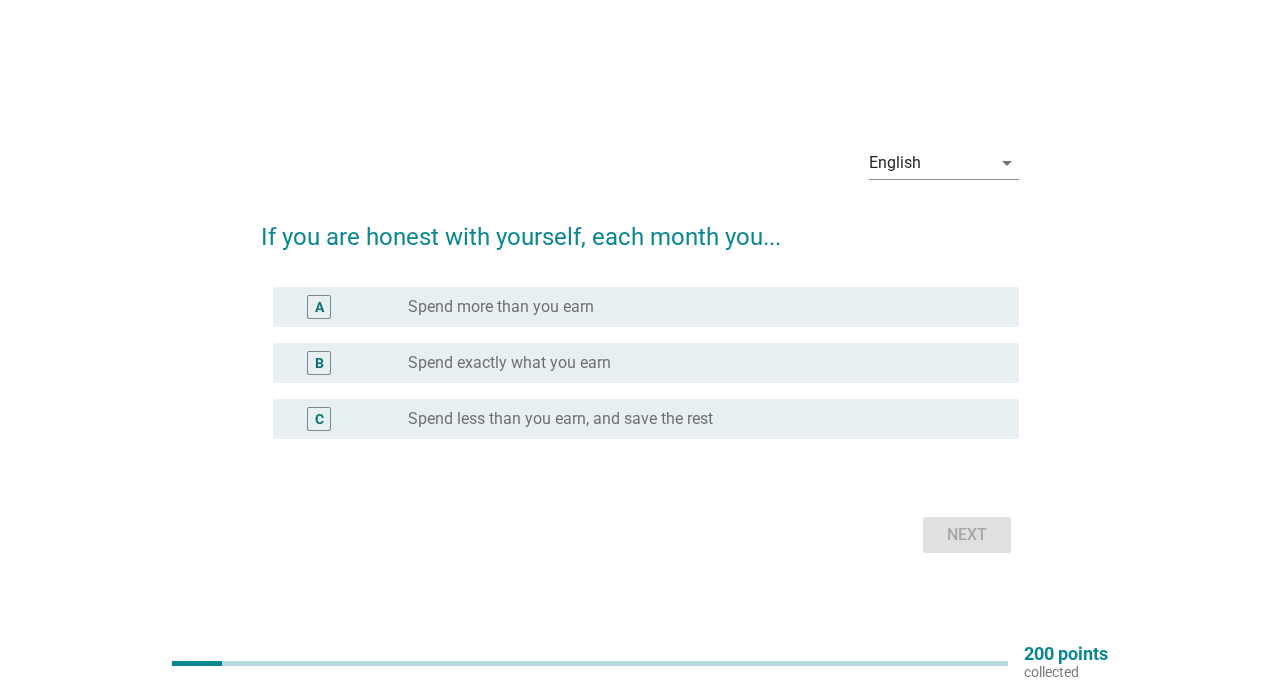 click on "C" at bounding box center [348, 419] 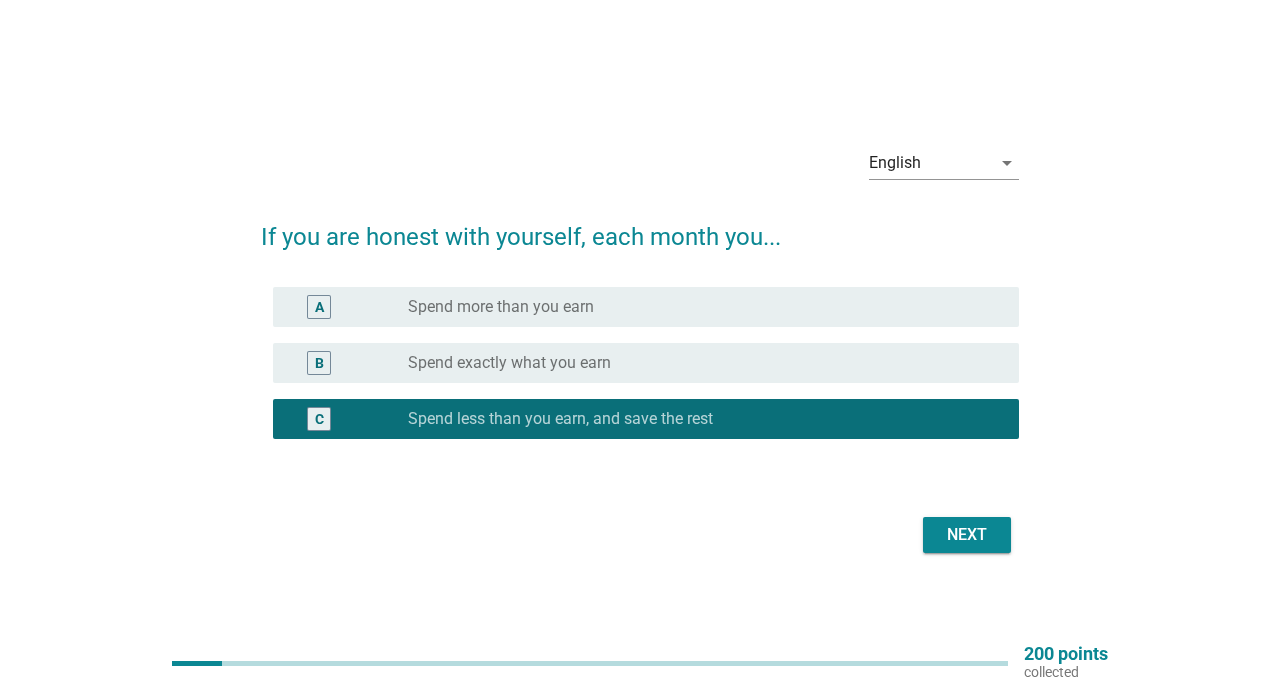 click on "Next" at bounding box center (967, 535) 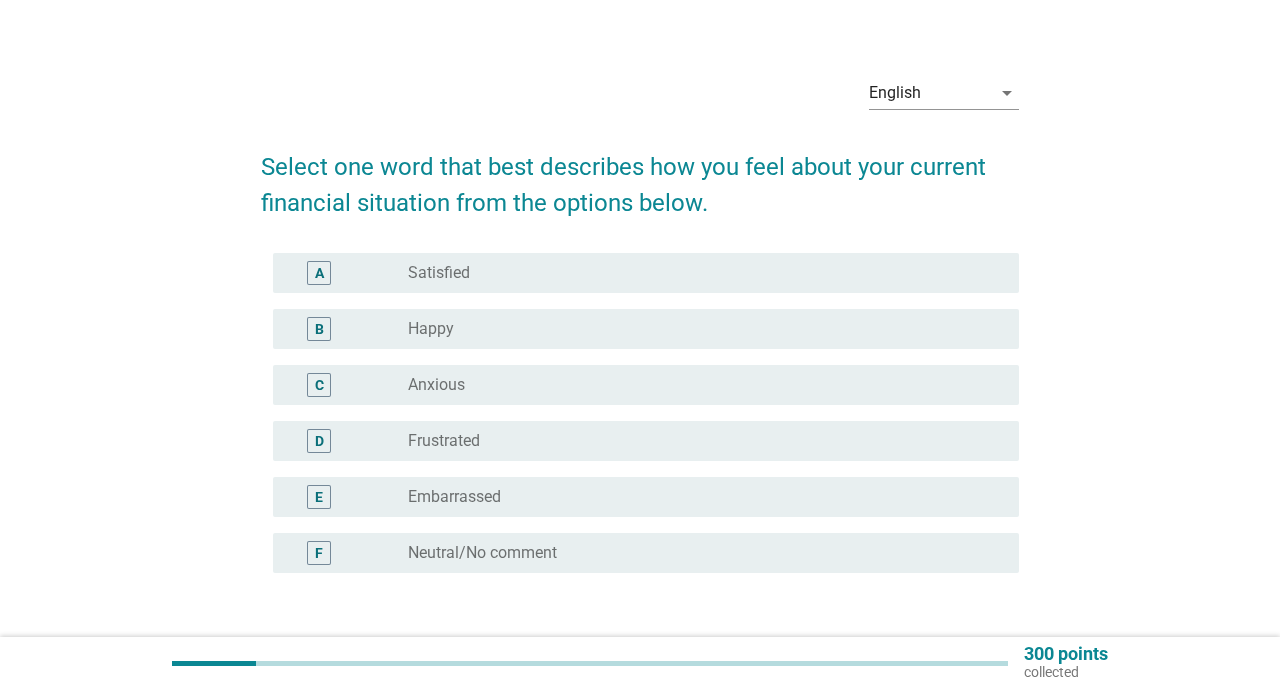 scroll, scrollTop: 30, scrollLeft: 0, axis: vertical 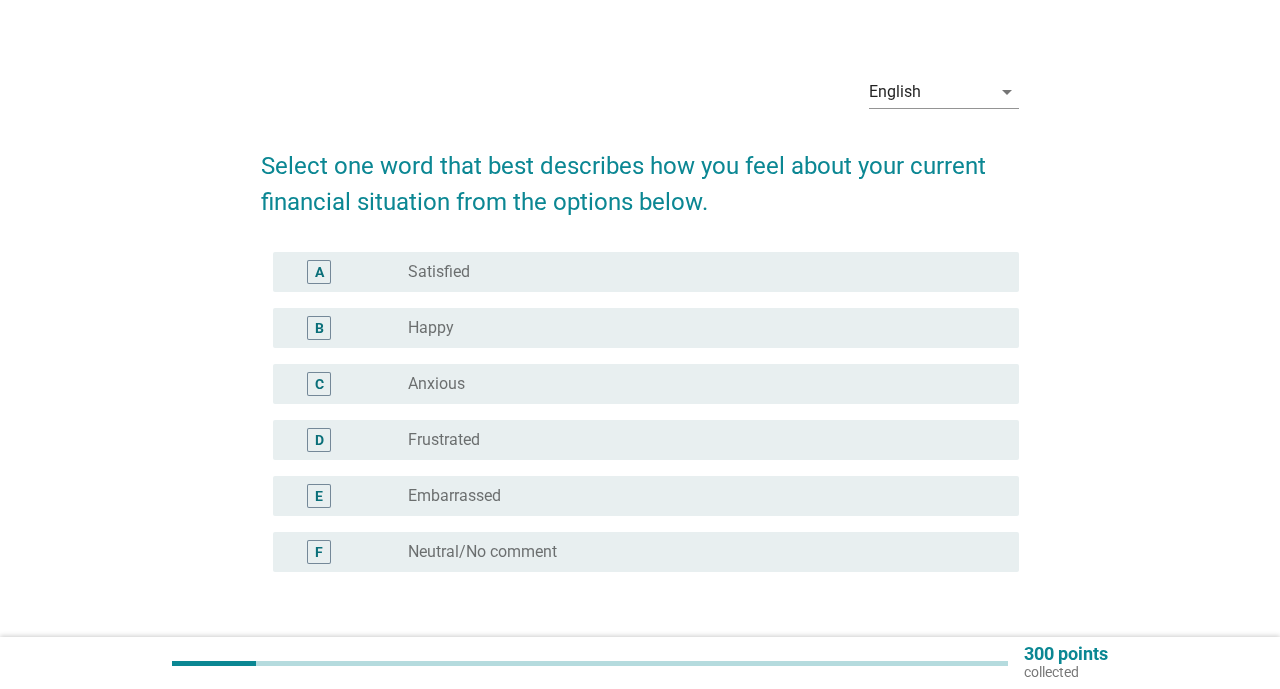 click on "Satisfied" at bounding box center [439, 272] 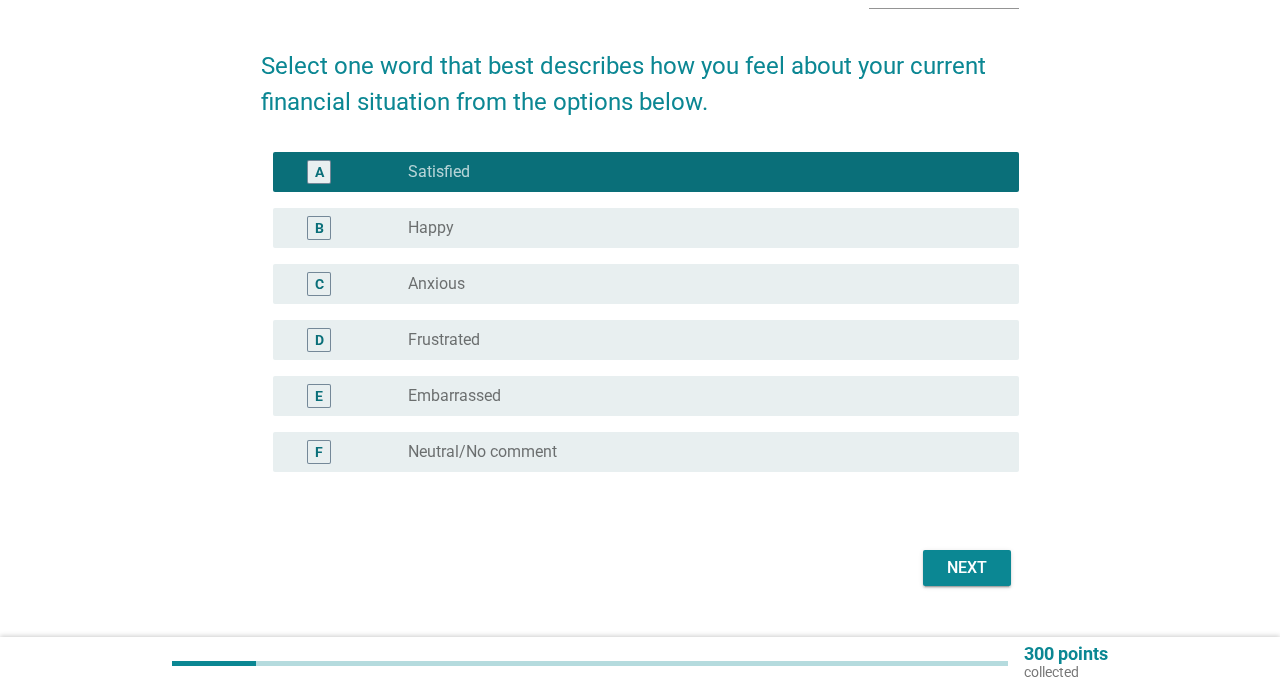 scroll, scrollTop: 131, scrollLeft: 0, axis: vertical 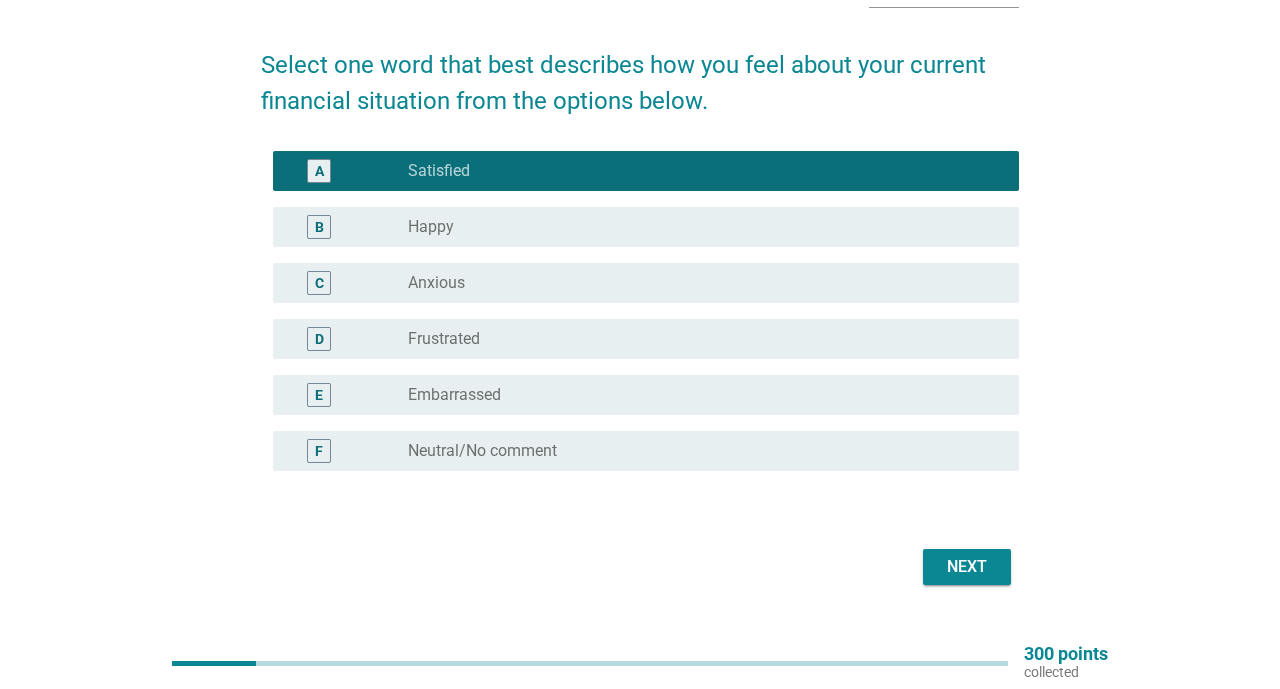 click on "Next" at bounding box center (967, 567) 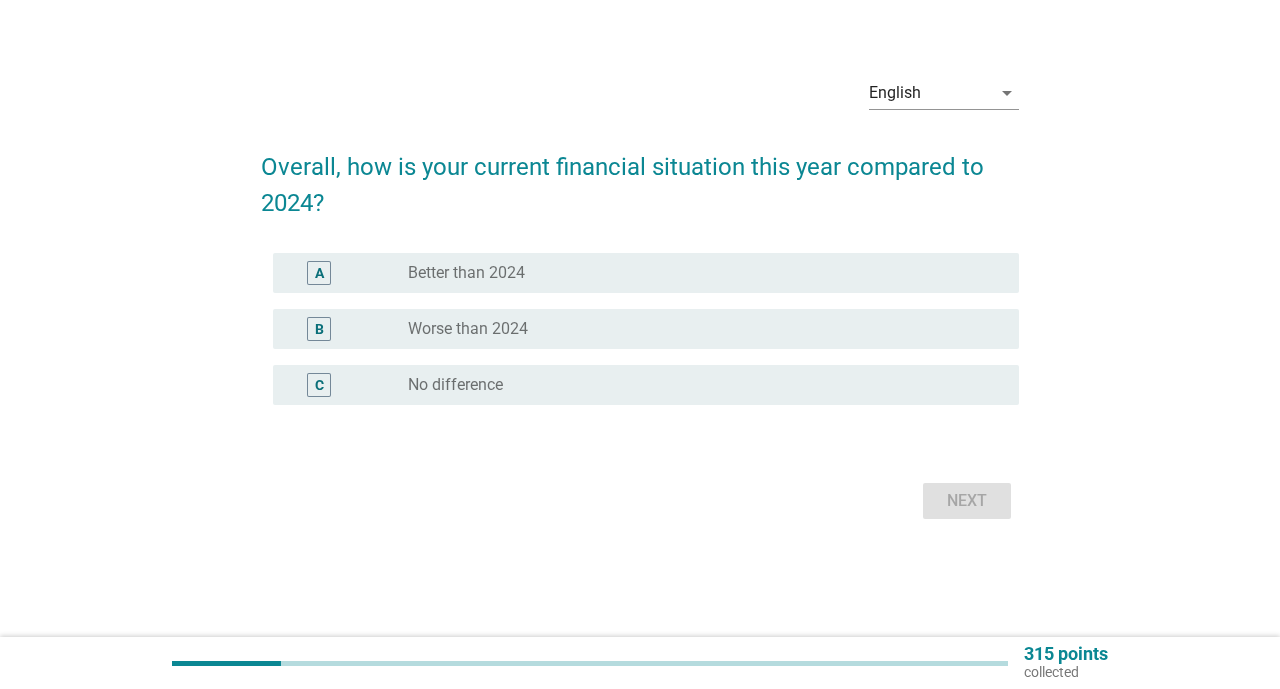 scroll, scrollTop: 0, scrollLeft: 0, axis: both 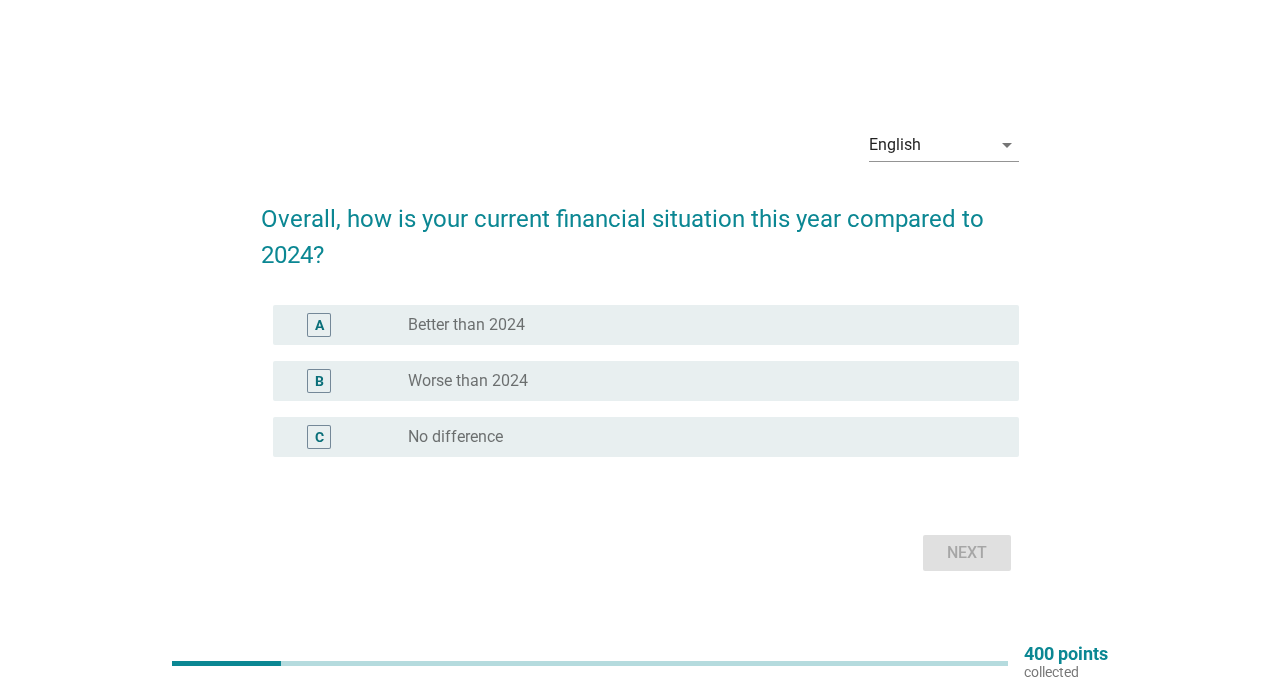 click on "B" at bounding box center (319, 380) 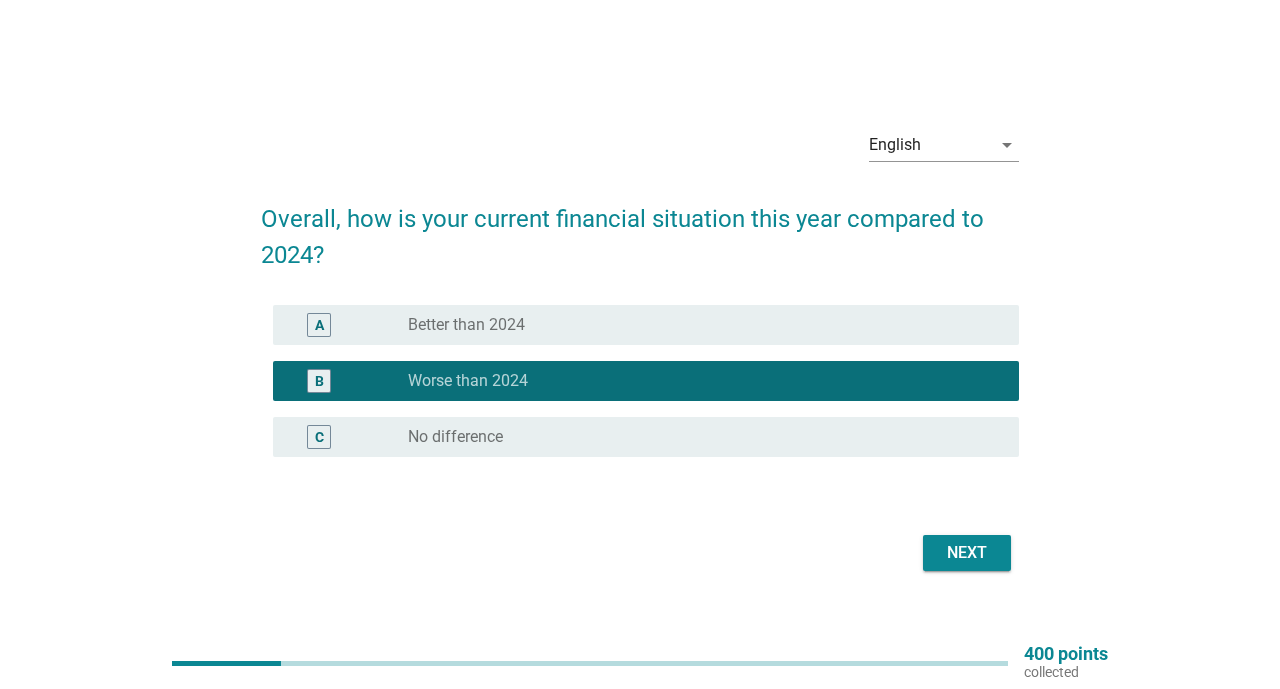 click on "Next" at bounding box center (967, 553) 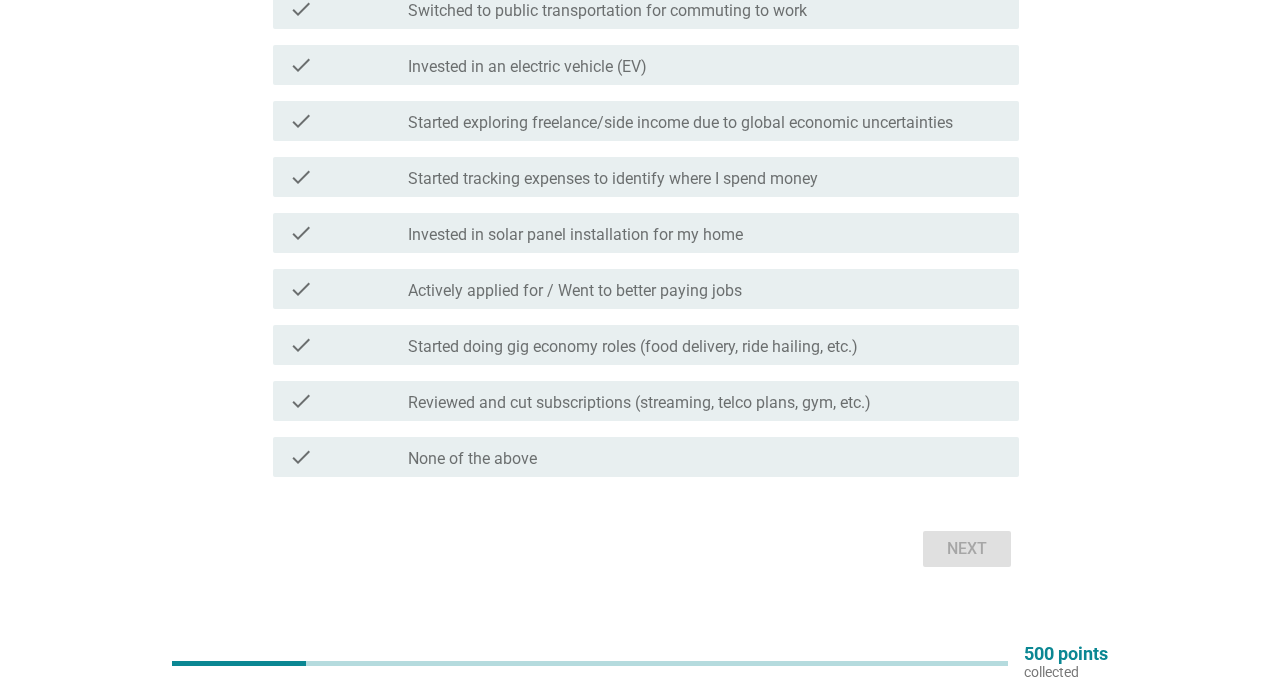 scroll, scrollTop: 424, scrollLeft: 0, axis: vertical 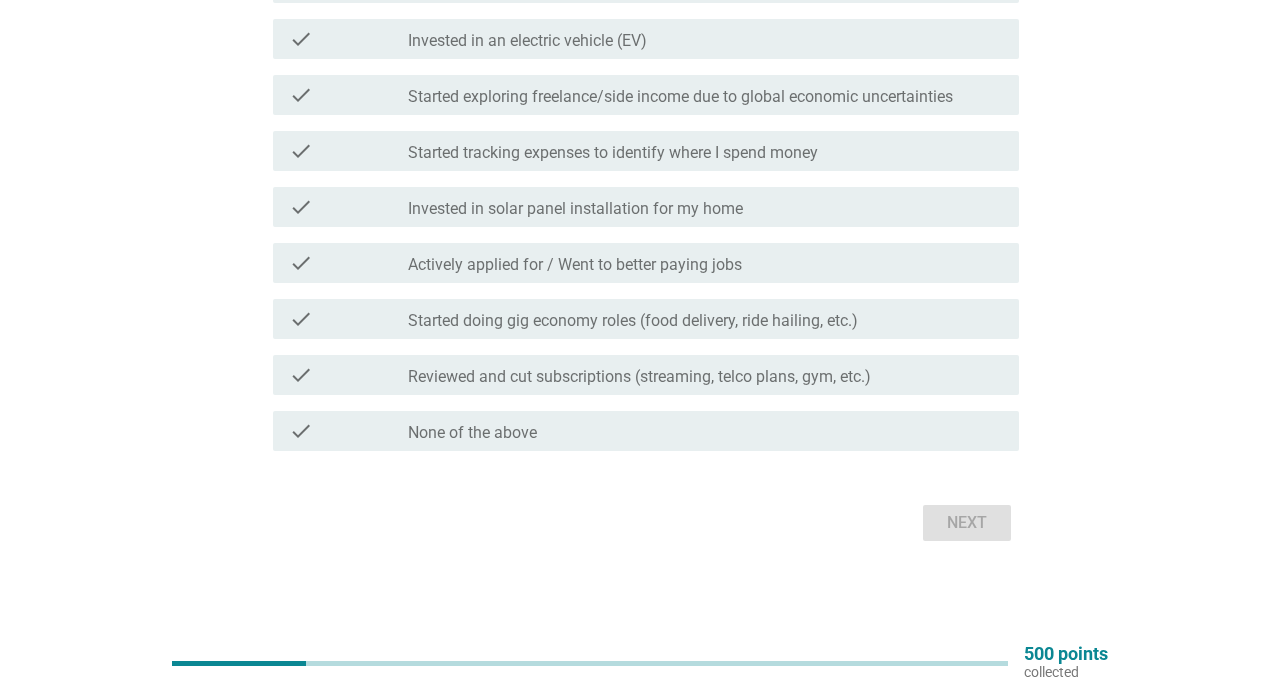 click on "Actively applied for / Went to better paying jobs" at bounding box center [575, 265] 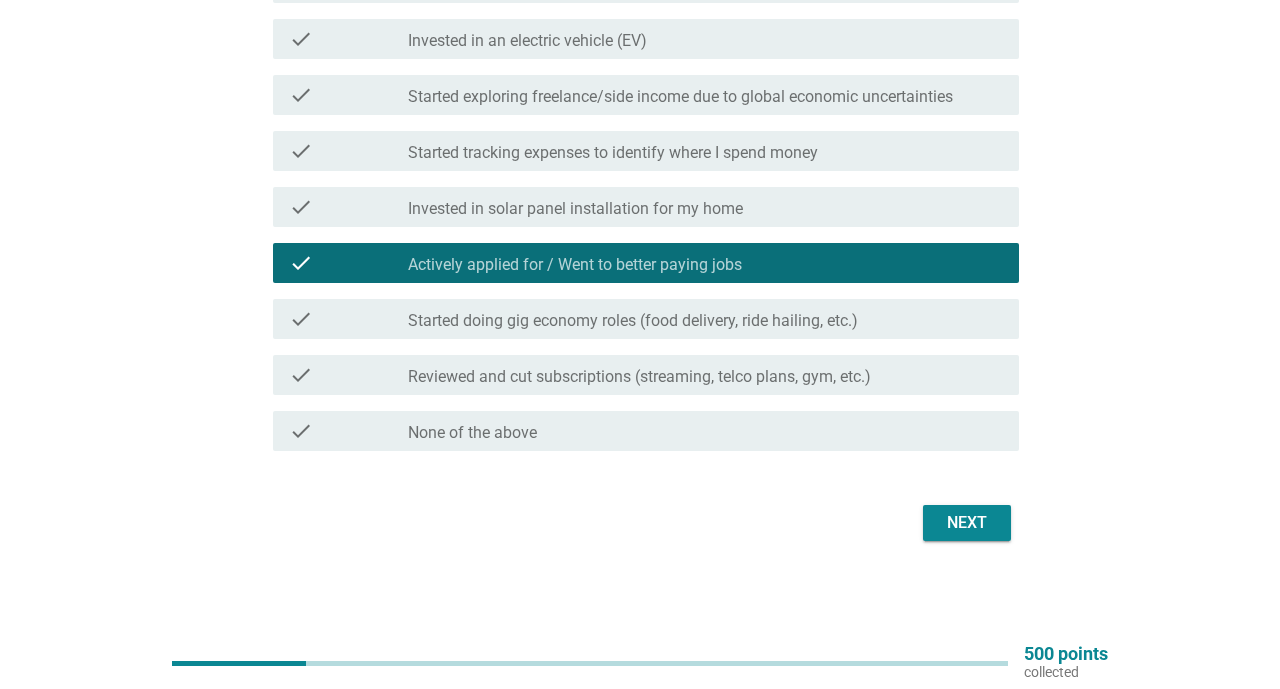 click on "Started doing gig economy roles (food delivery, ride hailing, etc.)" at bounding box center [633, 321] 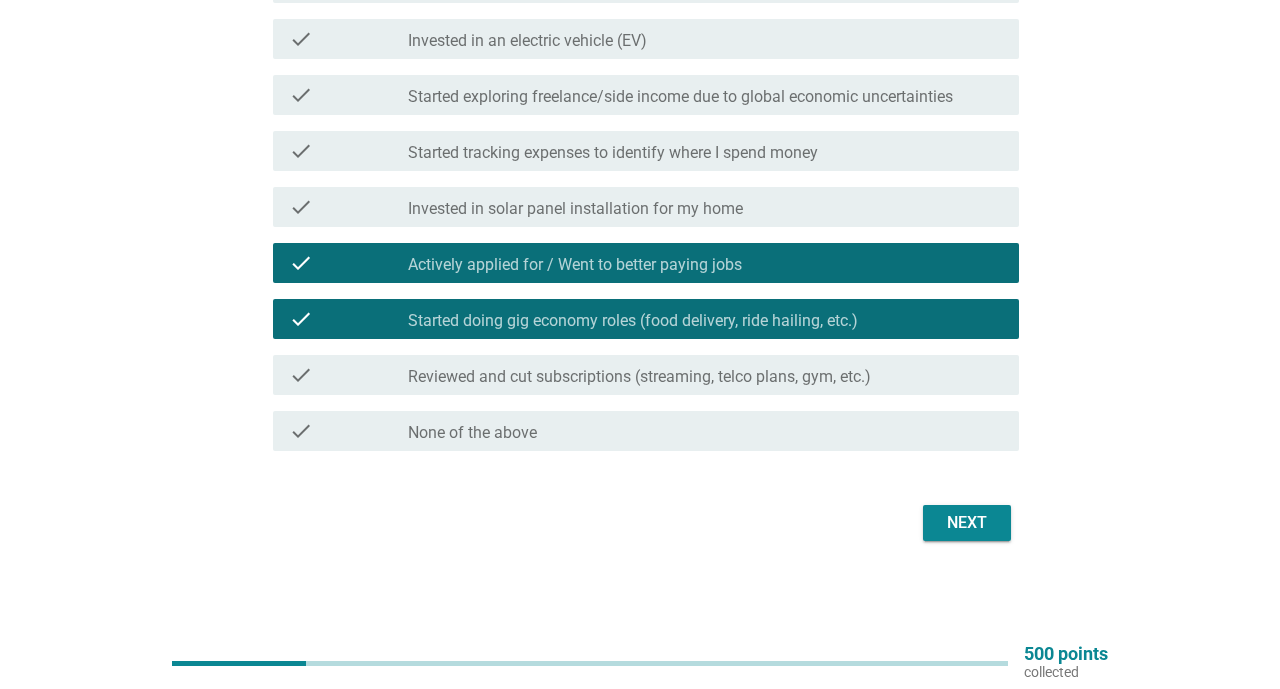 click on "Started doing gig economy roles (food delivery, ride hailing, etc.)" at bounding box center [633, 321] 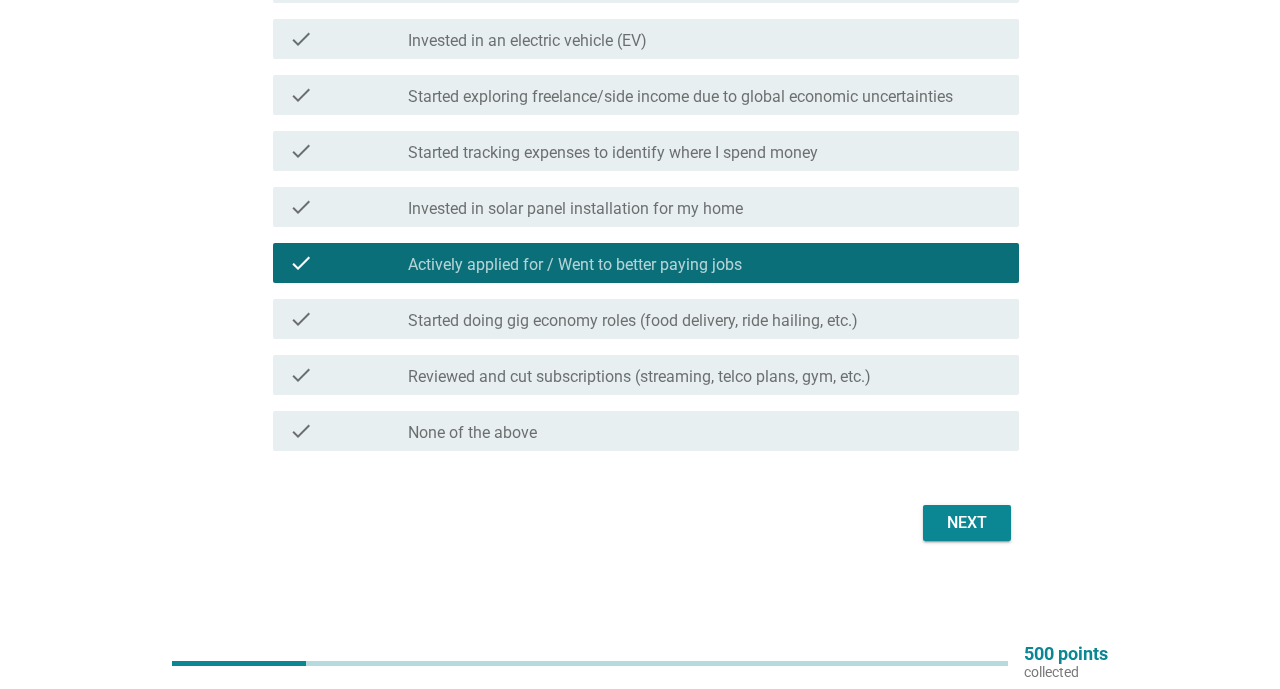 click on "check_box_outline_blank Reviewed and cut subscriptions (streaming, telco plans, gym, etc.)" at bounding box center (705, 375) 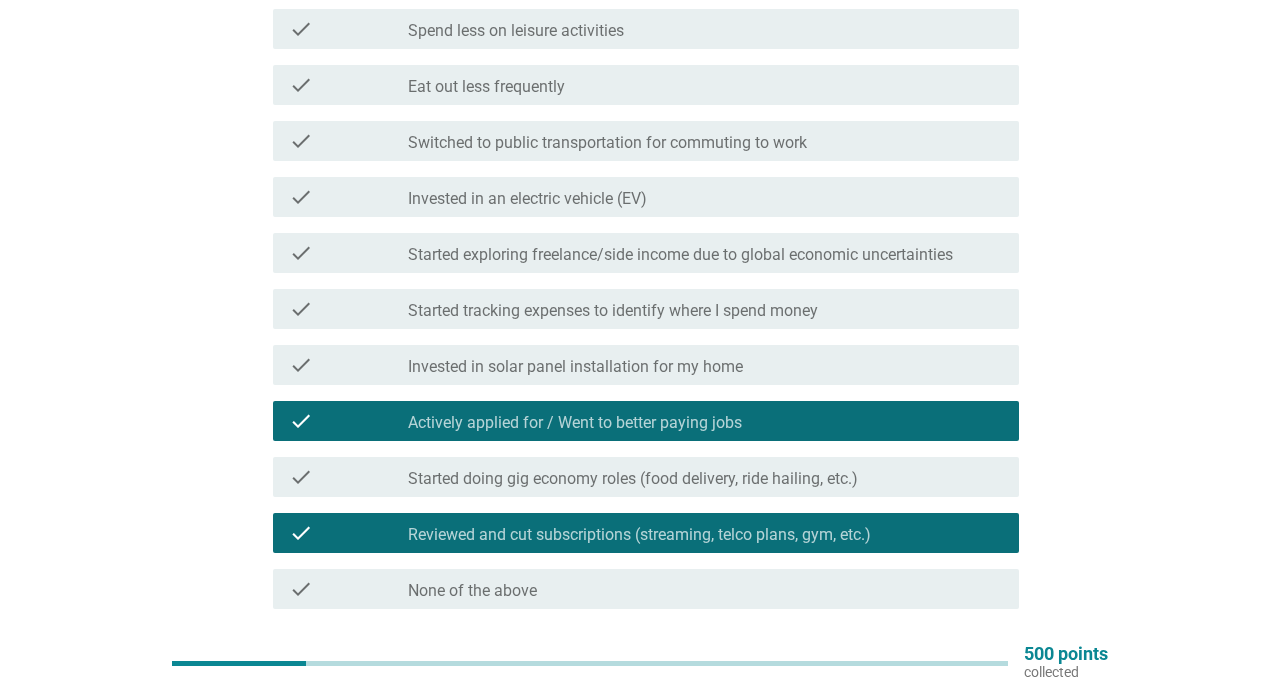 scroll, scrollTop: 264, scrollLeft: 0, axis: vertical 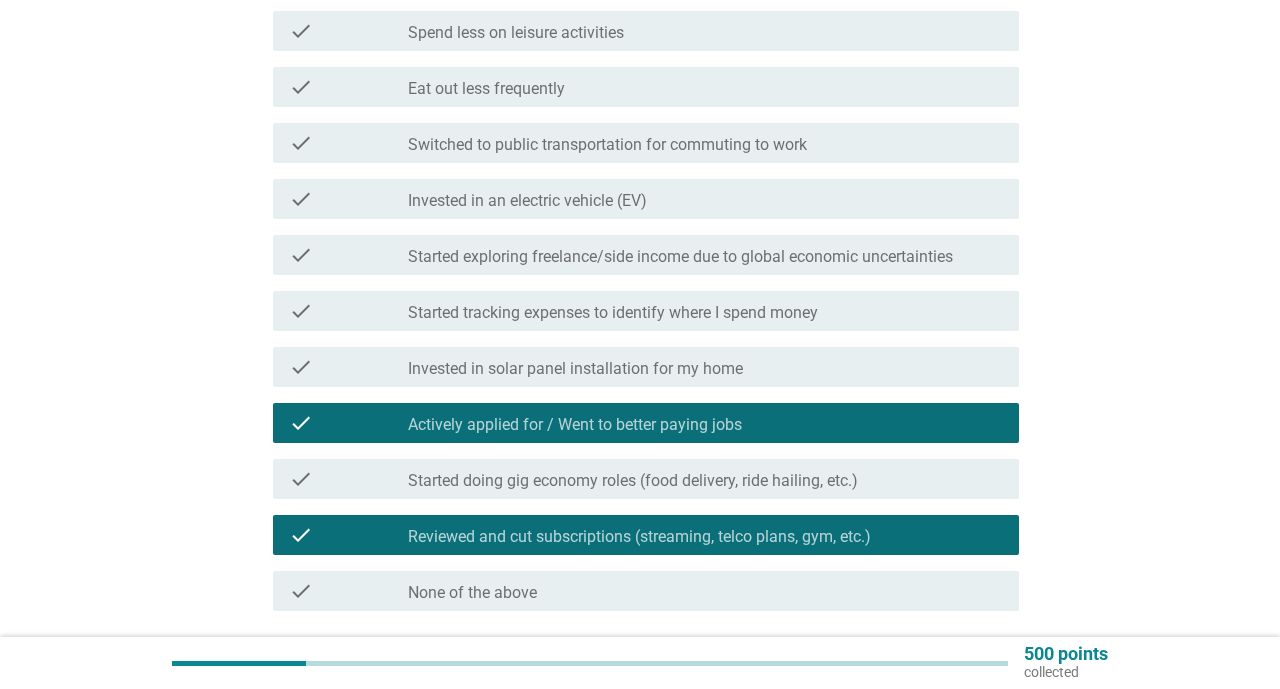 click on "Started exploring freelance/side income due to global economic uncertainties" at bounding box center [680, 257] 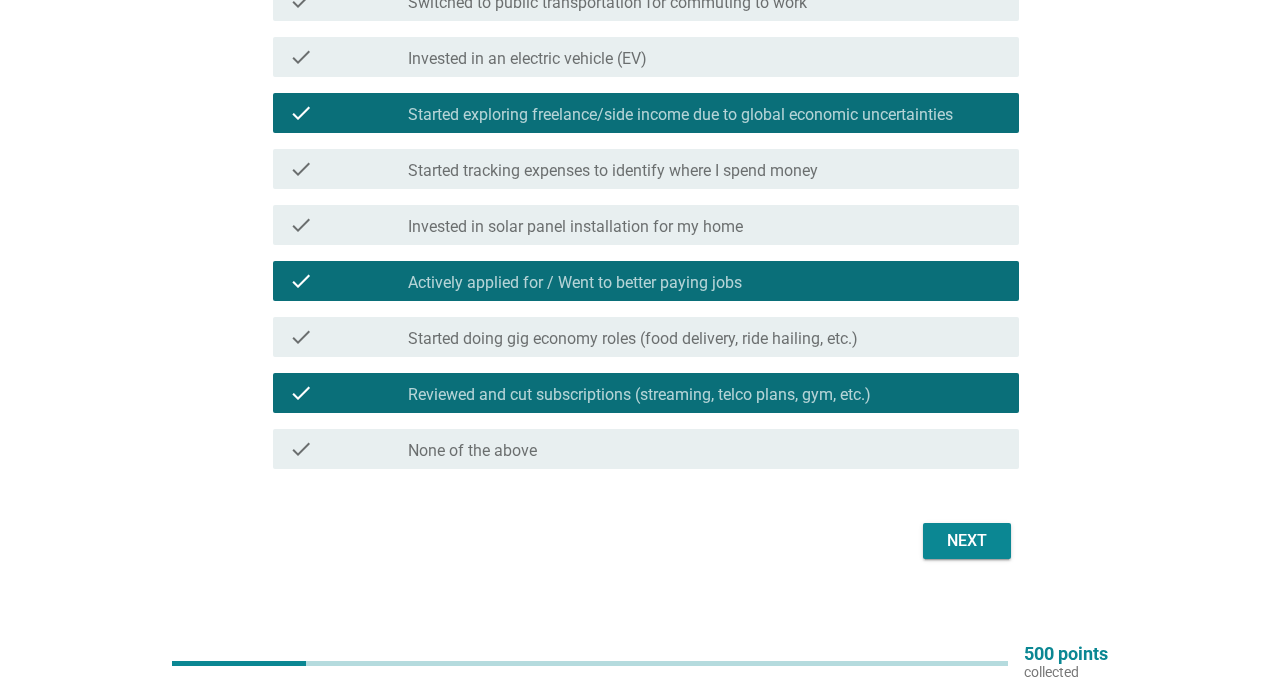 scroll, scrollTop: 407, scrollLeft: 0, axis: vertical 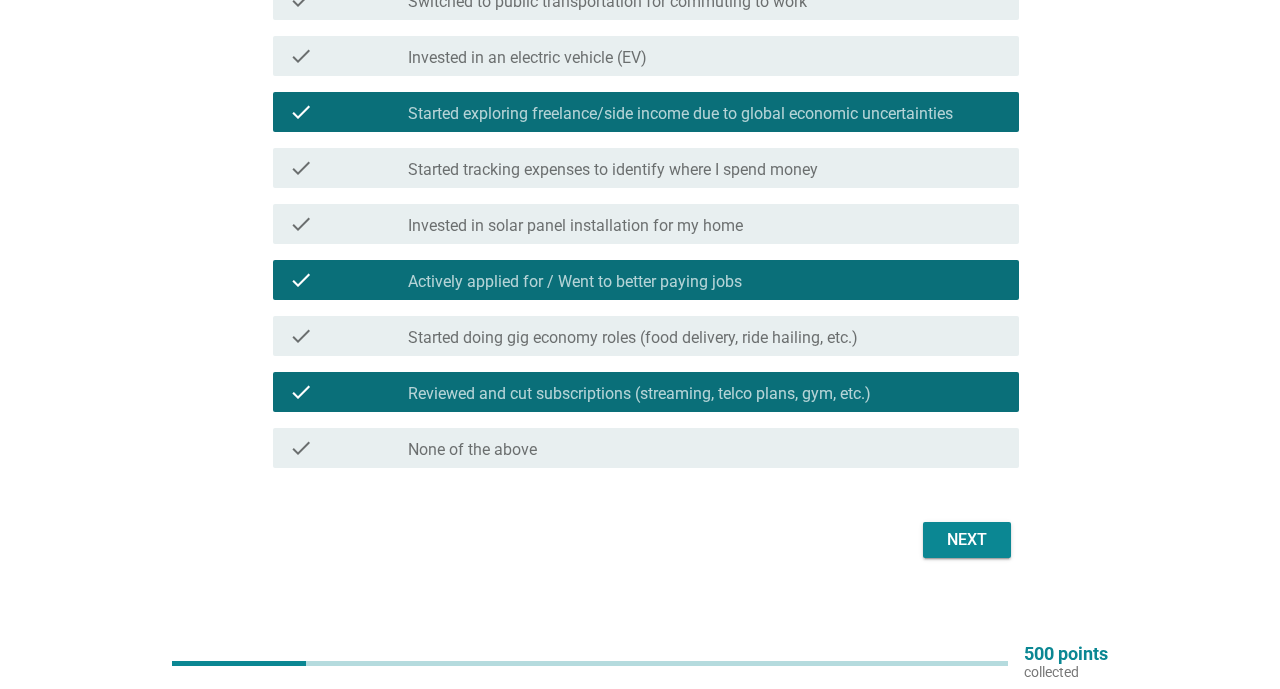 click on "Next" at bounding box center [967, 540] 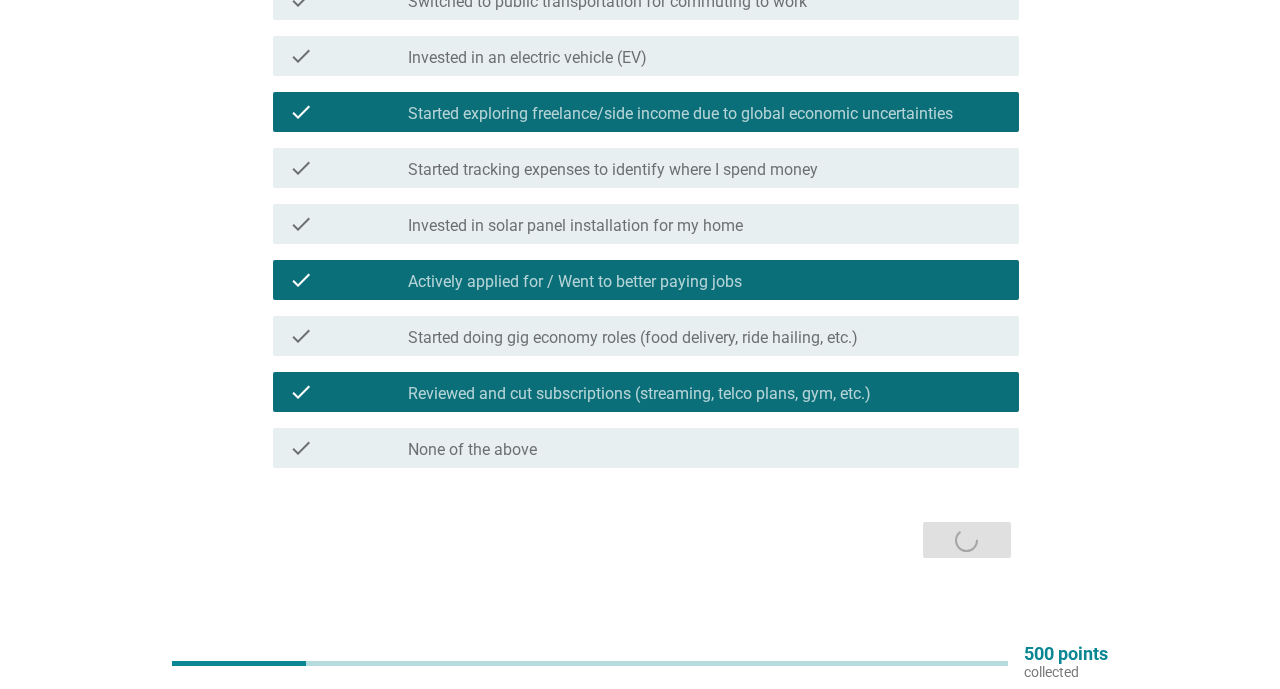 scroll, scrollTop: 0, scrollLeft: 0, axis: both 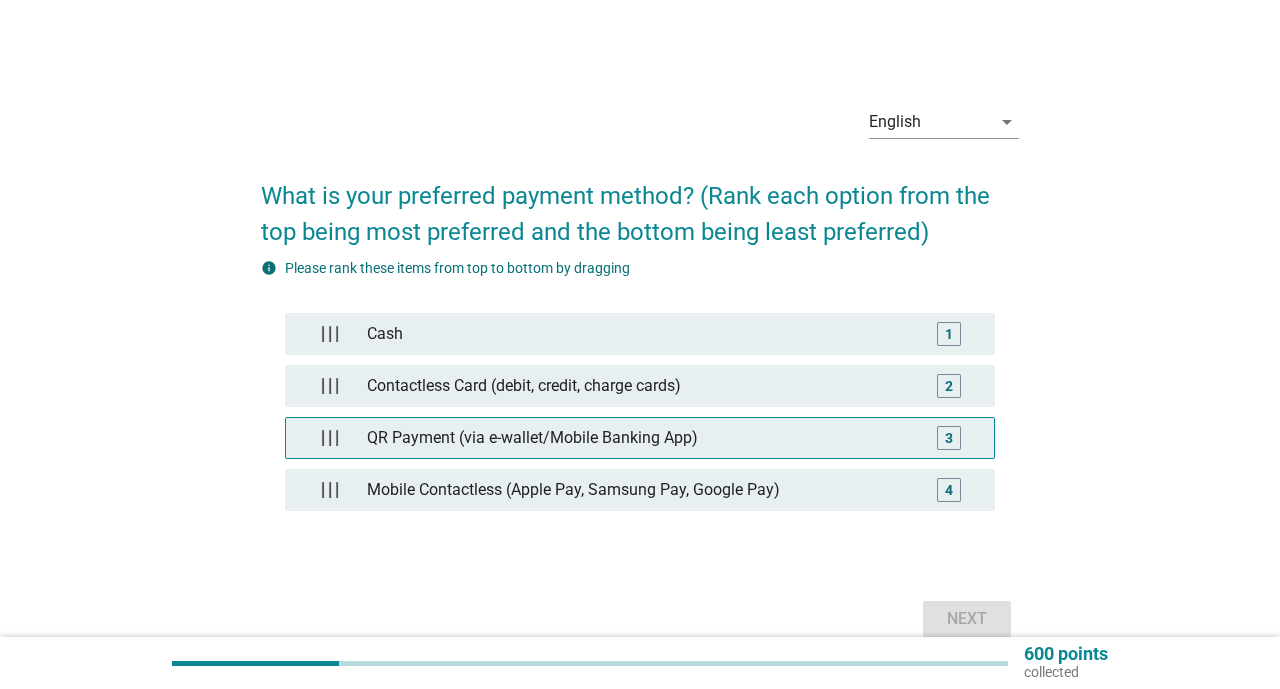 click on "QR Payment (via e-wallet/Mobile Banking App)" at bounding box center [640, 438] 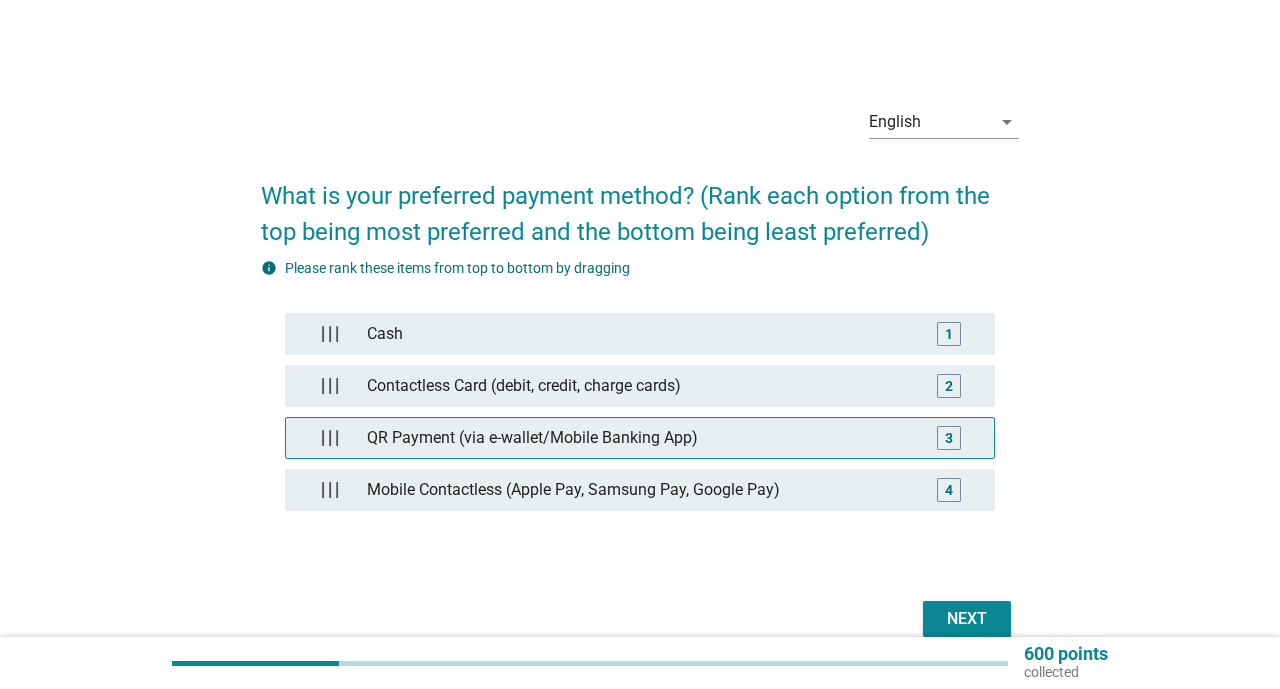 click on "3" at bounding box center (949, 438) 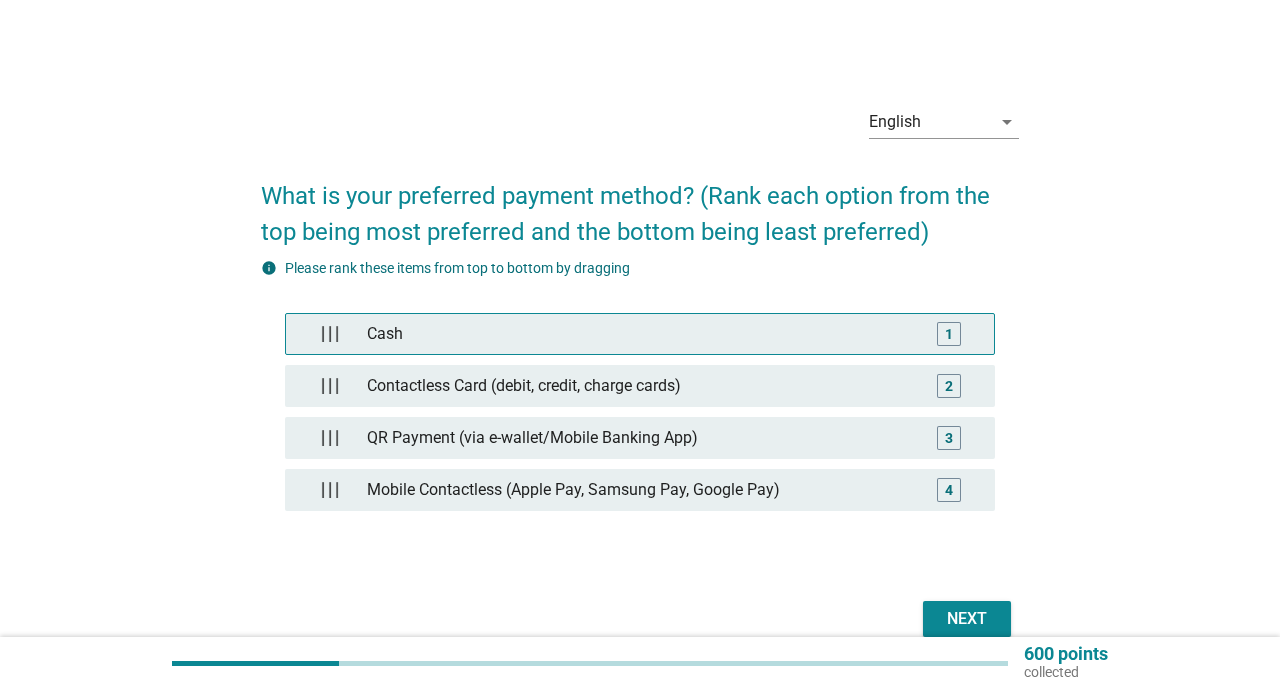 click on "1" at bounding box center [949, 334] 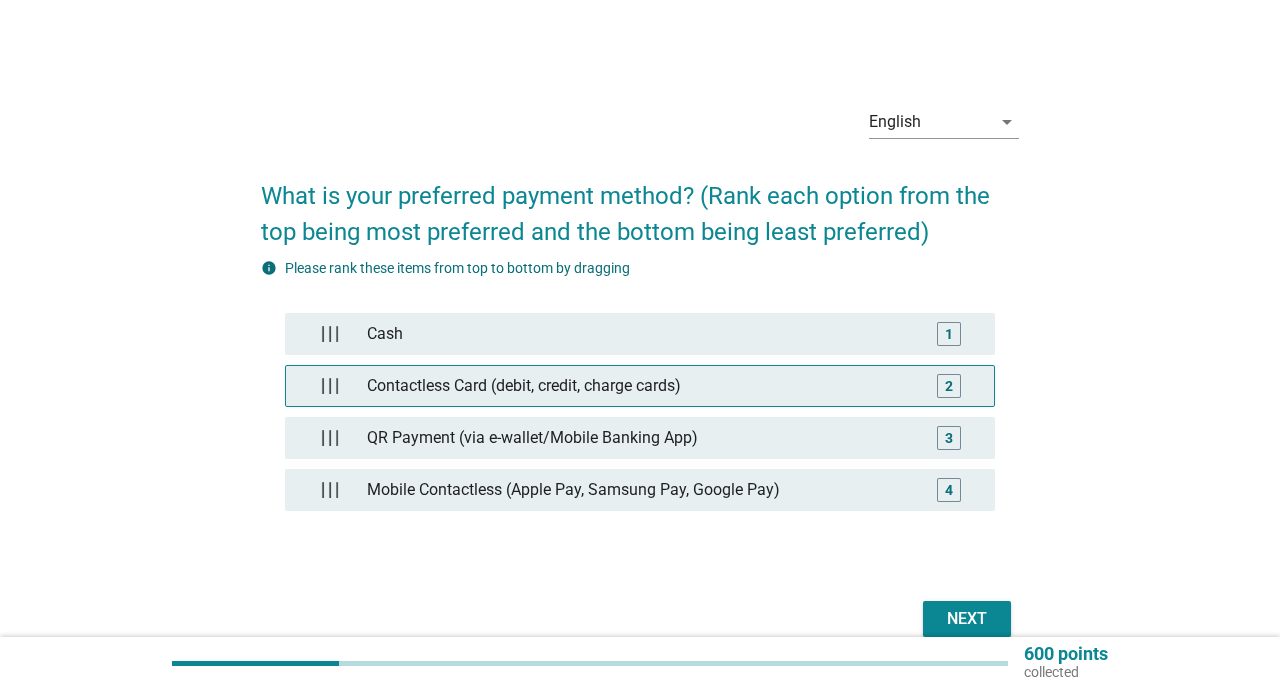 click on "2" at bounding box center (949, 386) 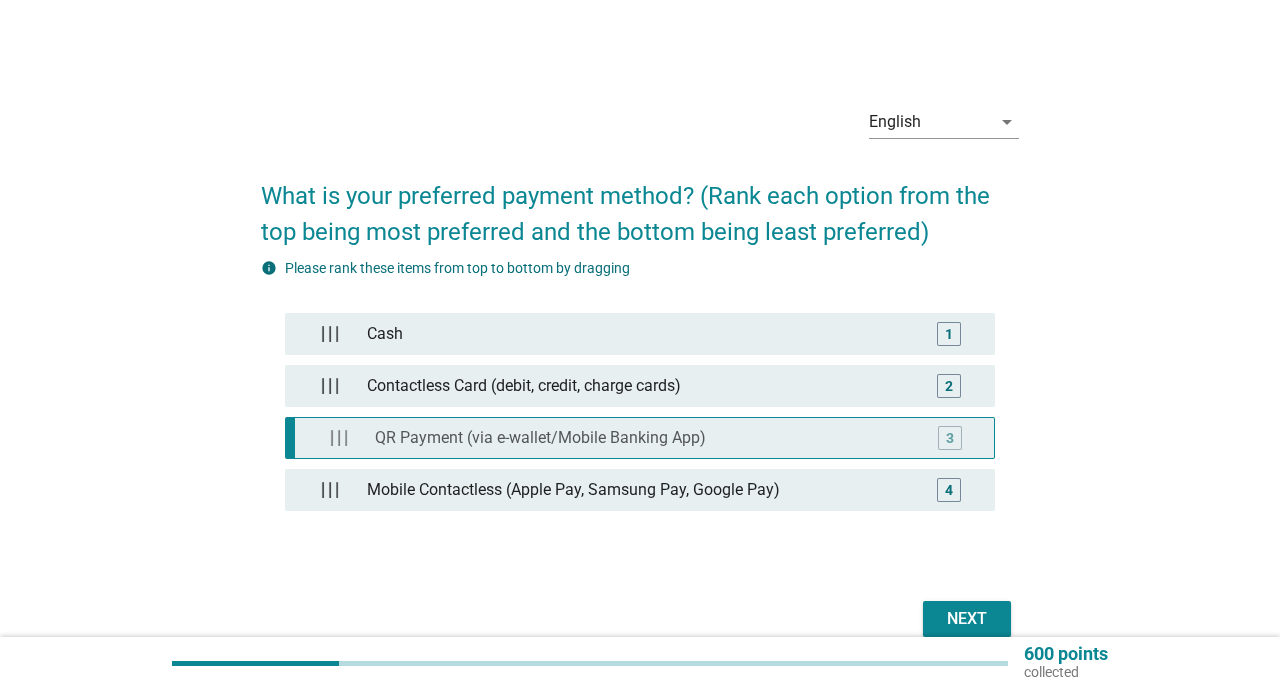 type 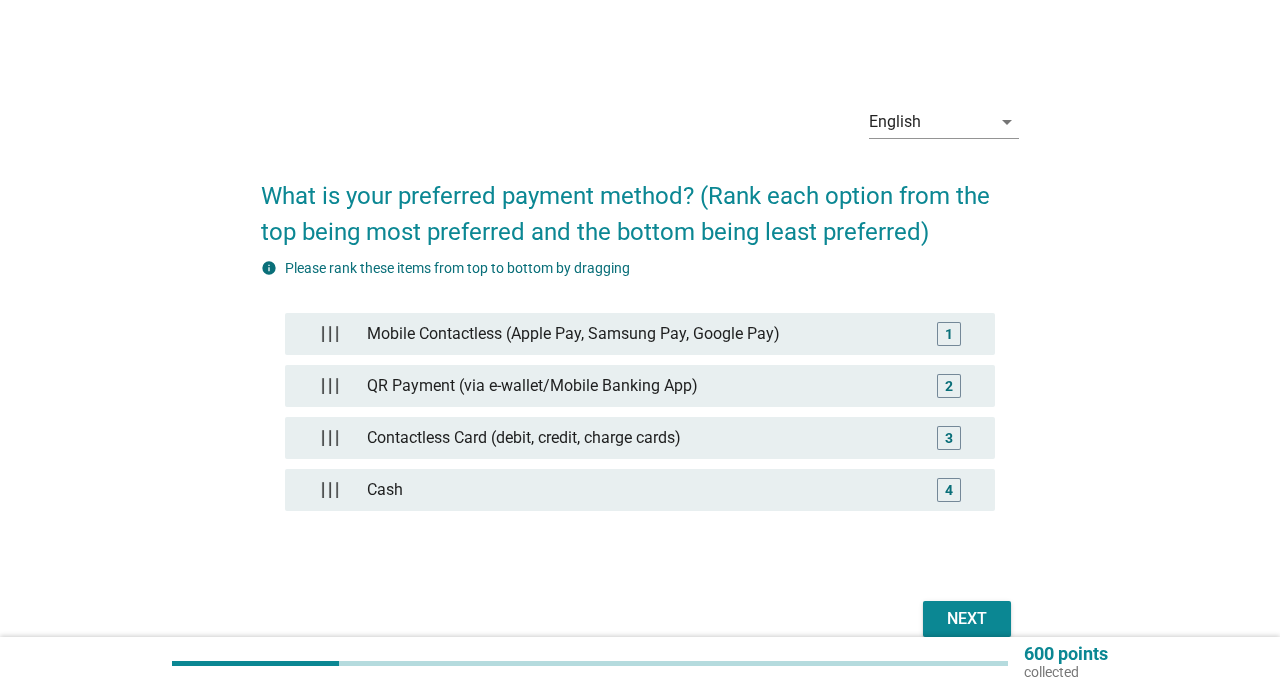 click on "Next" at bounding box center (967, 619) 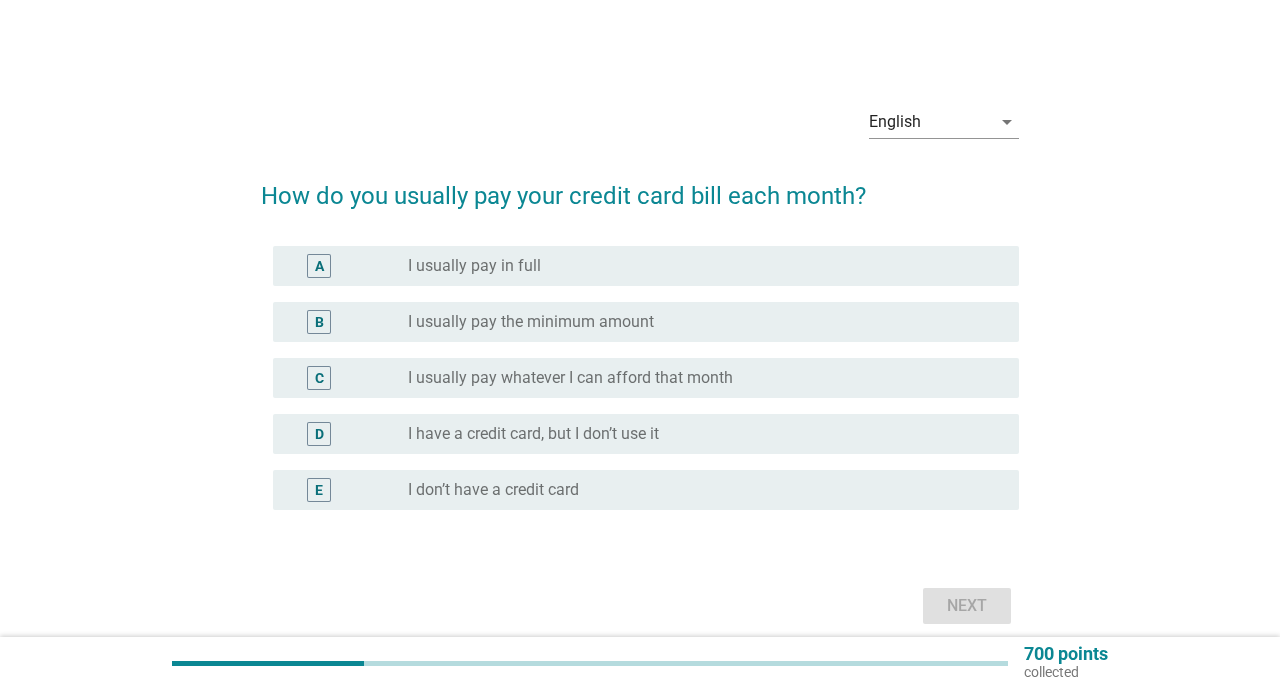 click on "I usually pay the minimum amount" at bounding box center [531, 322] 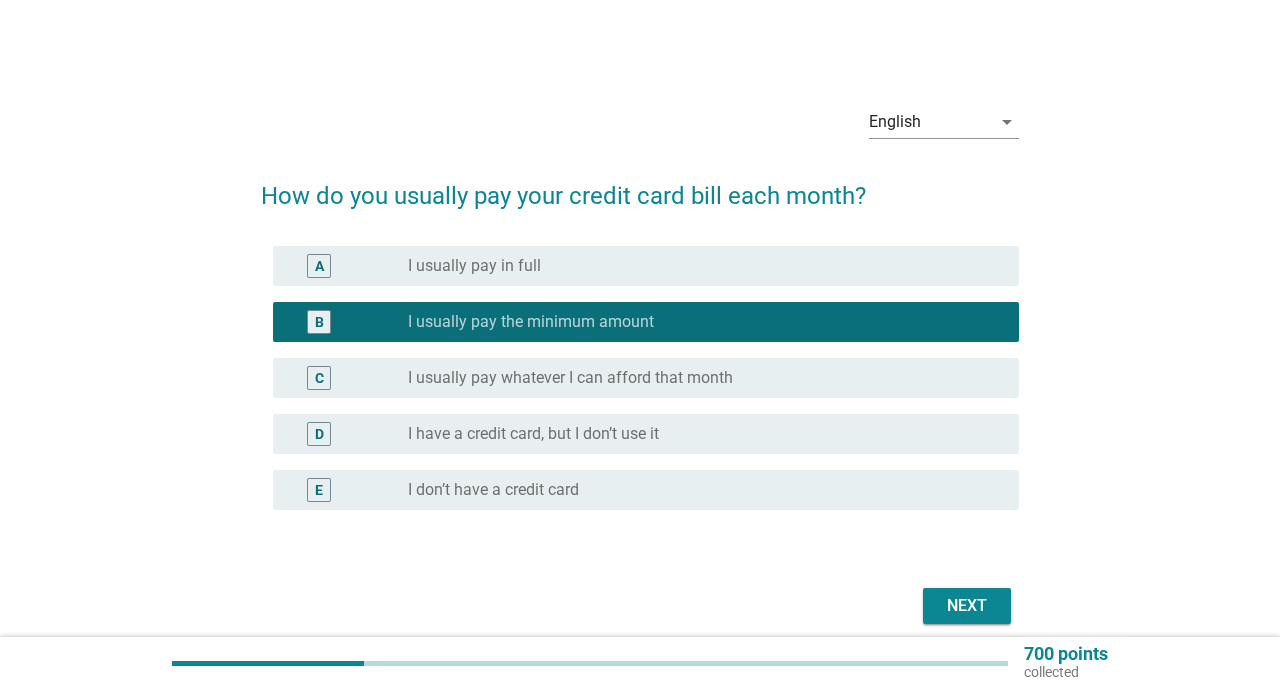 click on "Next" at bounding box center [967, 606] 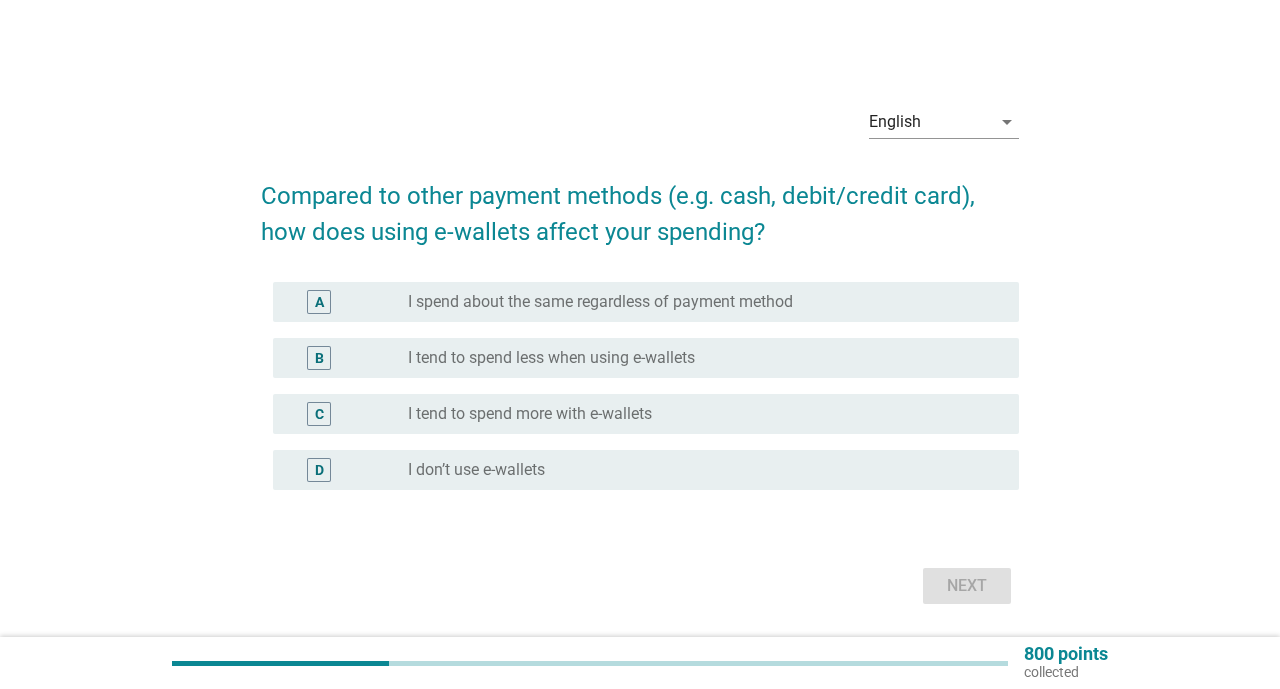 click on "I tend to spend less when using e-wallets" at bounding box center [551, 358] 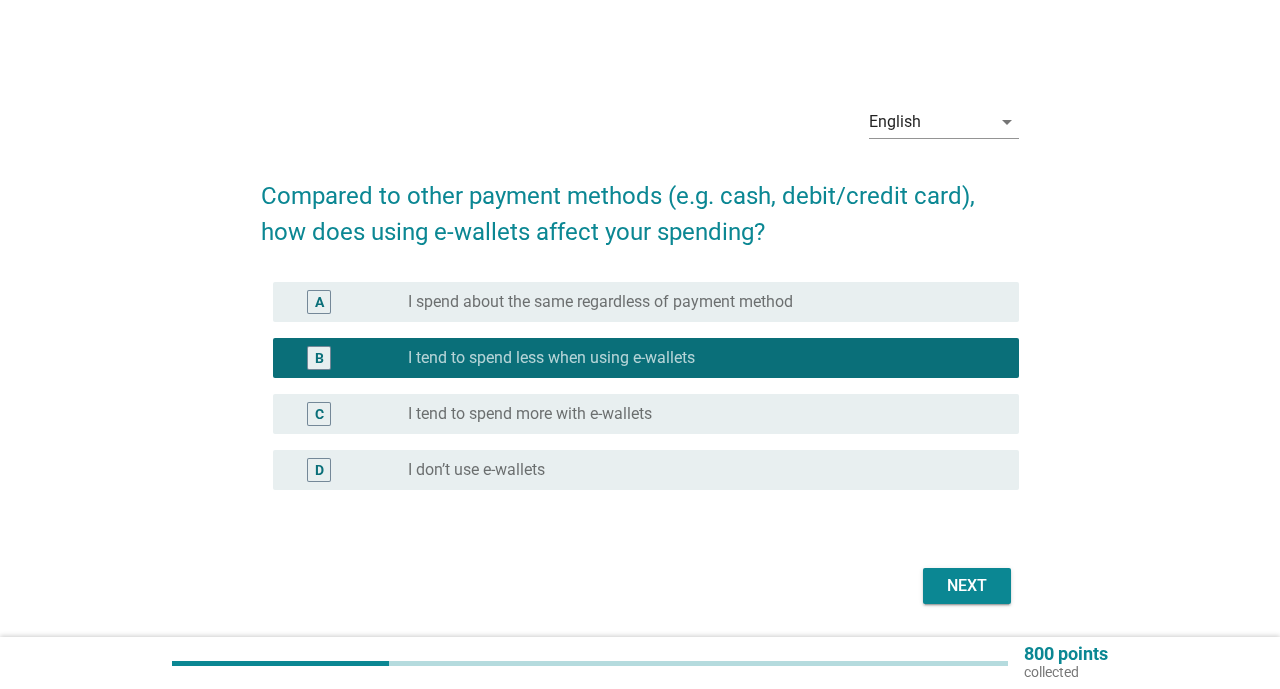 click on "Next" at bounding box center [967, 586] 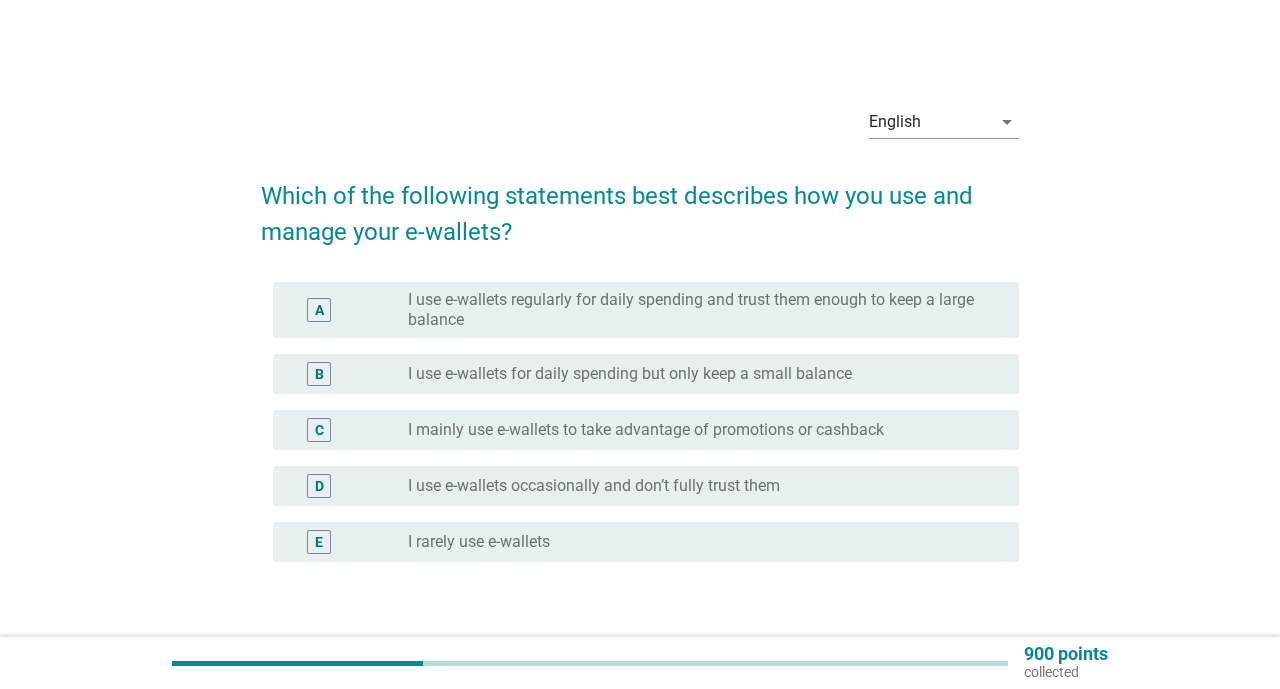 click on "I mainly use e-wallets to take advantage of promotions or cashback" at bounding box center (646, 430) 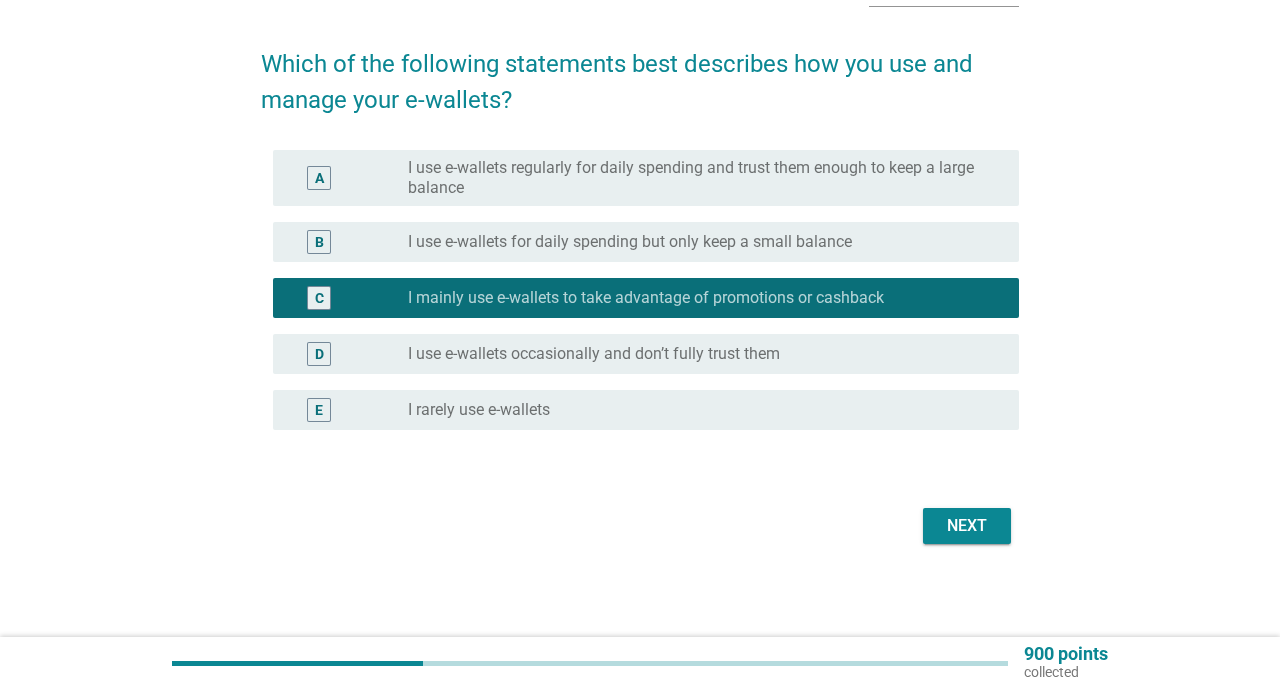 scroll, scrollTop: 133, scrollLeft: 0, axis: vertical 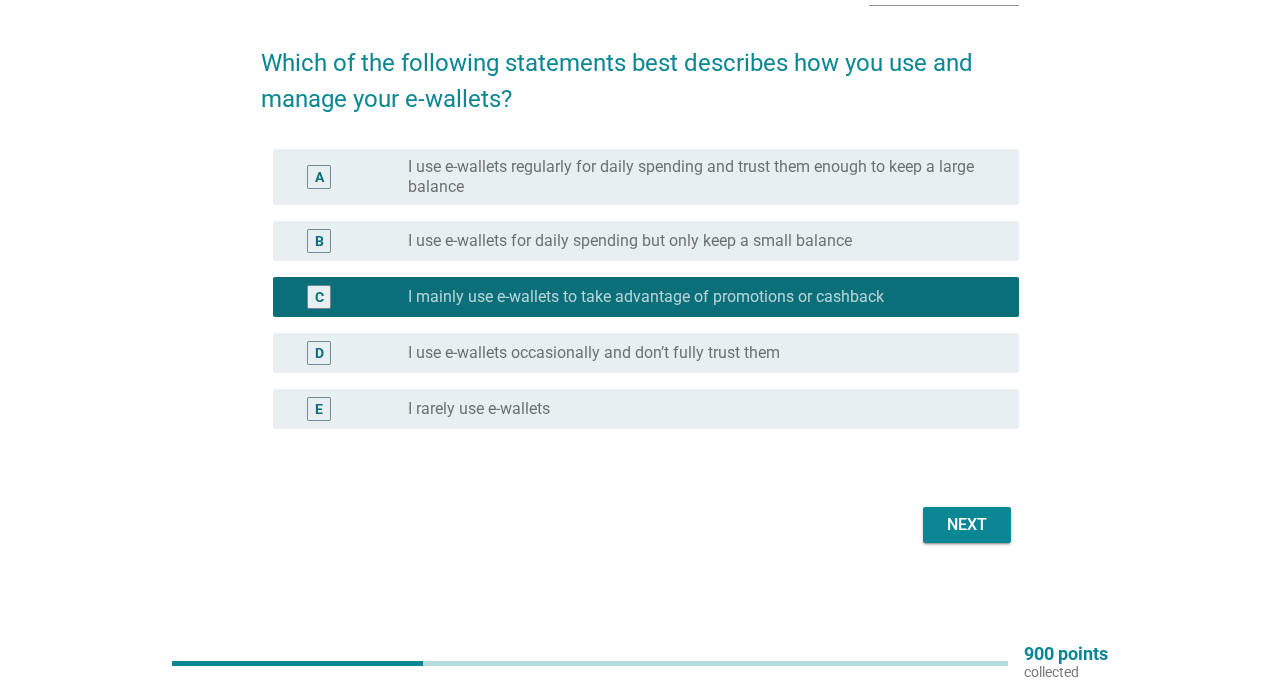 click on "Next" at bounding box center (967, 525) 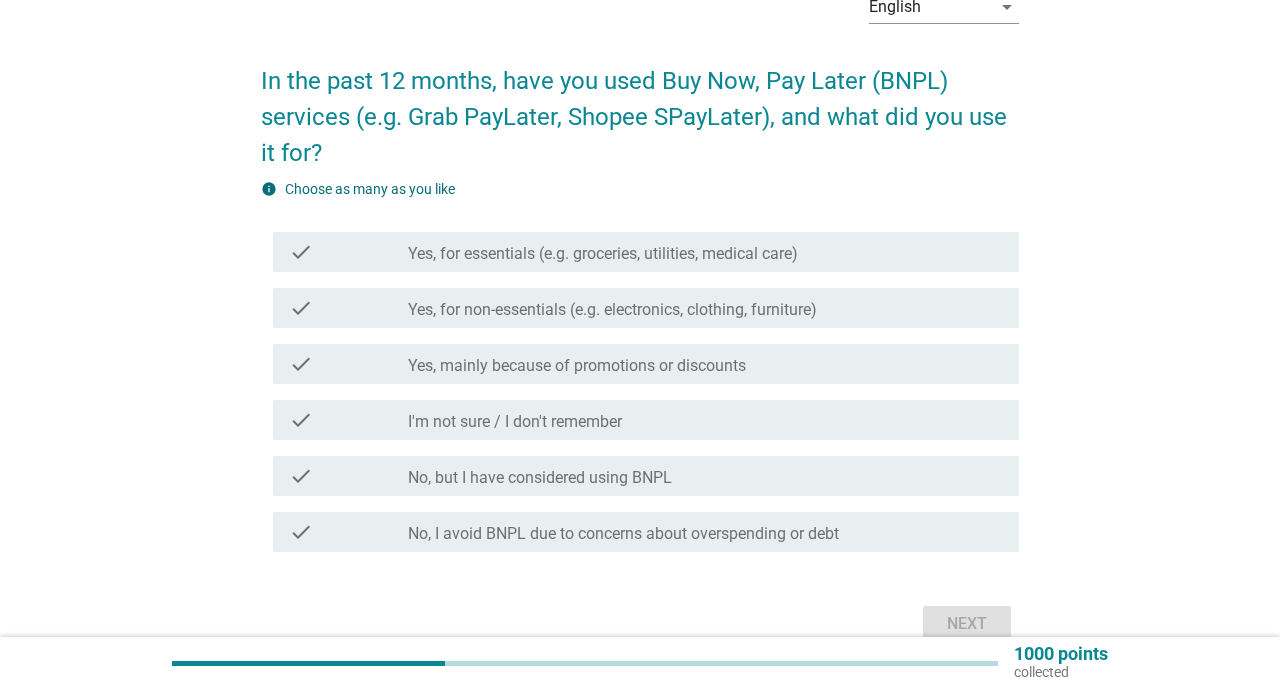 scroll, scrollTop: 116, scrollLeft: 0, axis: vertical 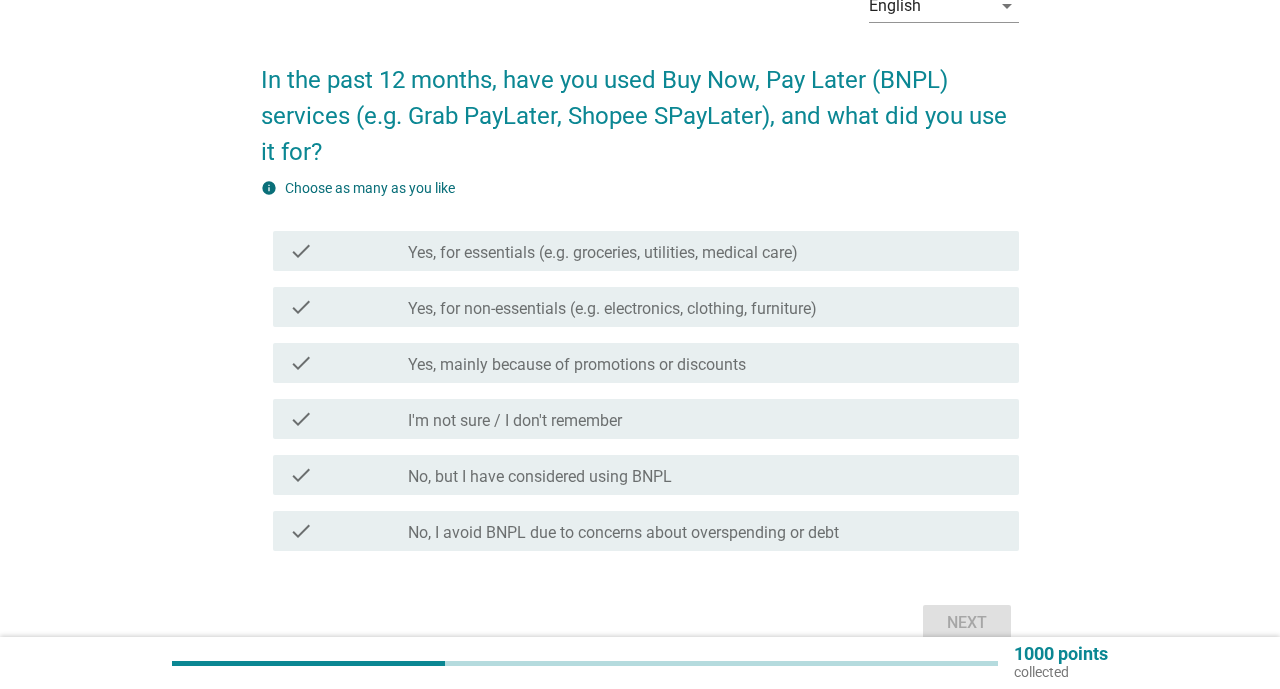click on "Yes, for essentials (e.g. groceries, utilities, medical care)" at bounding box center [603, 253] 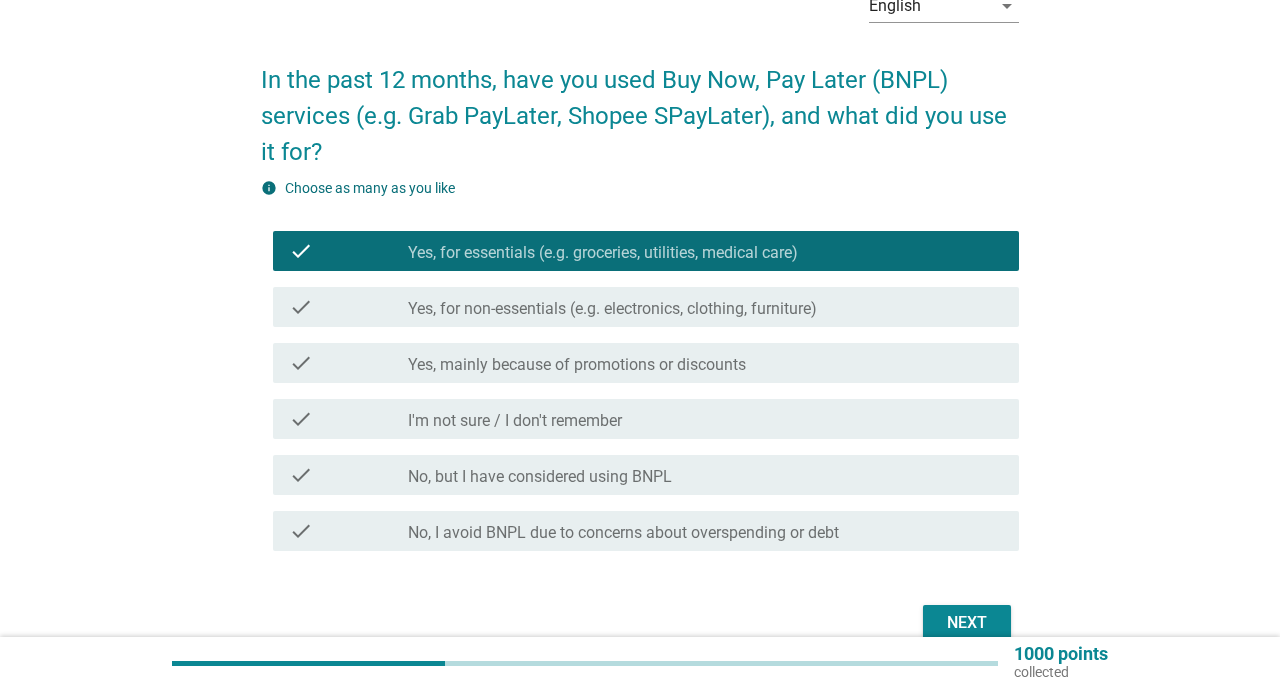 click on "Next" at bounding box center (967, 623) 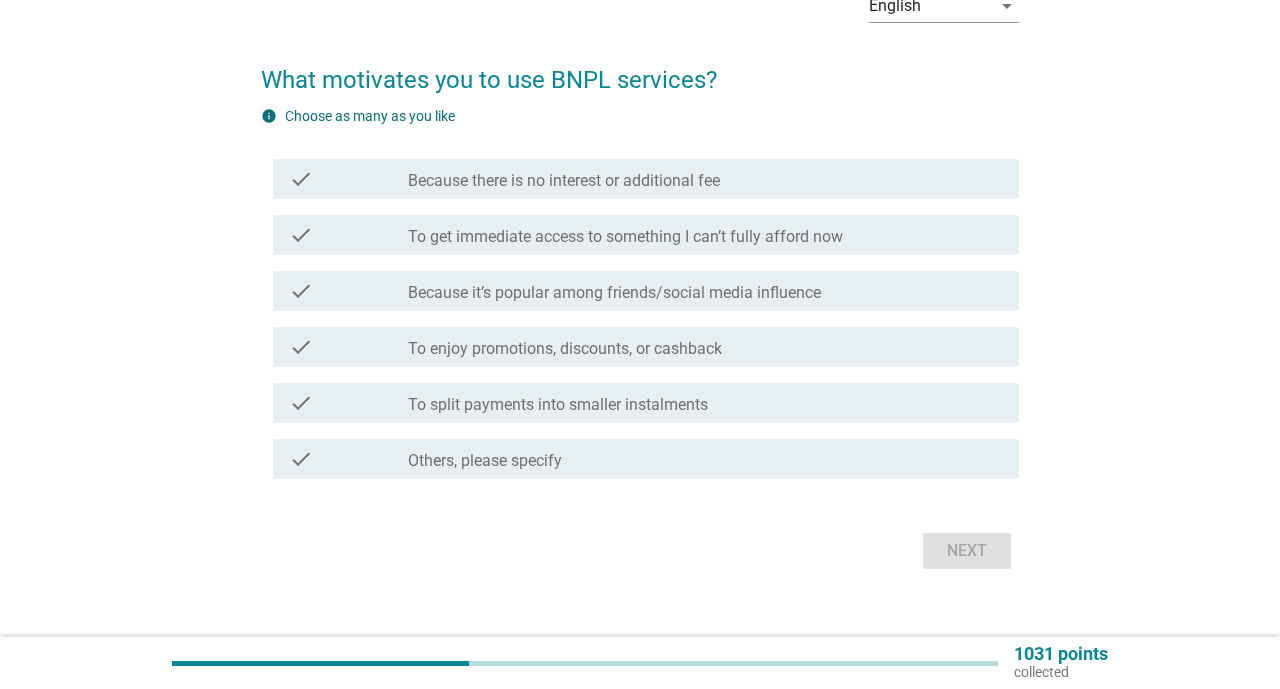 scroll, scrollTop: 0, scrollLeft: 0, axis: both 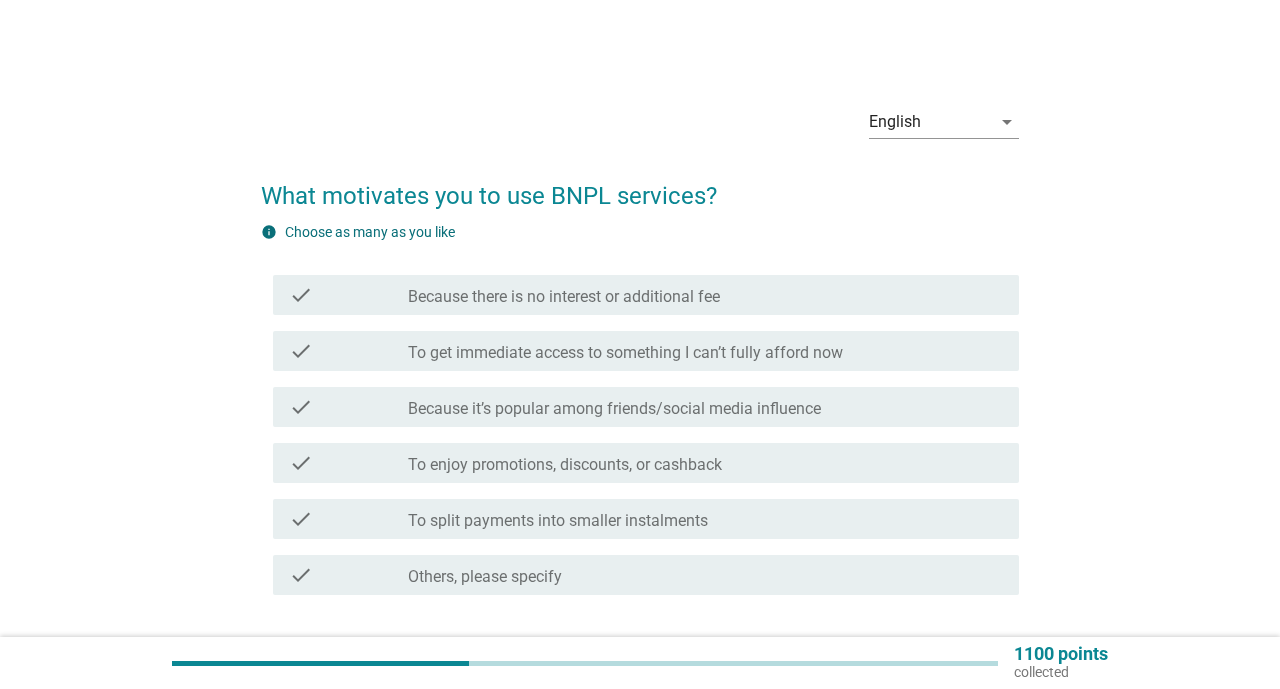 click on "Because it’s popular among friends/social media influence" at bounding box center (614, 409) 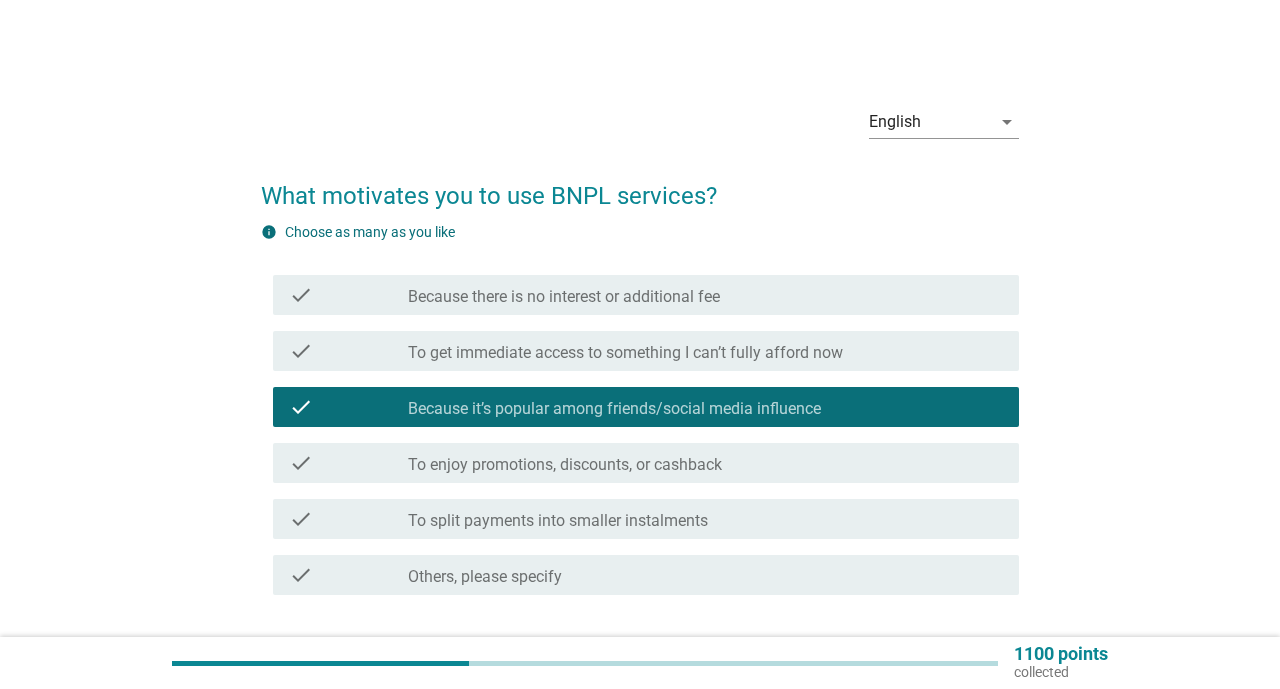 scroll, scrollTop: 144, scrollLeft: 0, axis: vertical 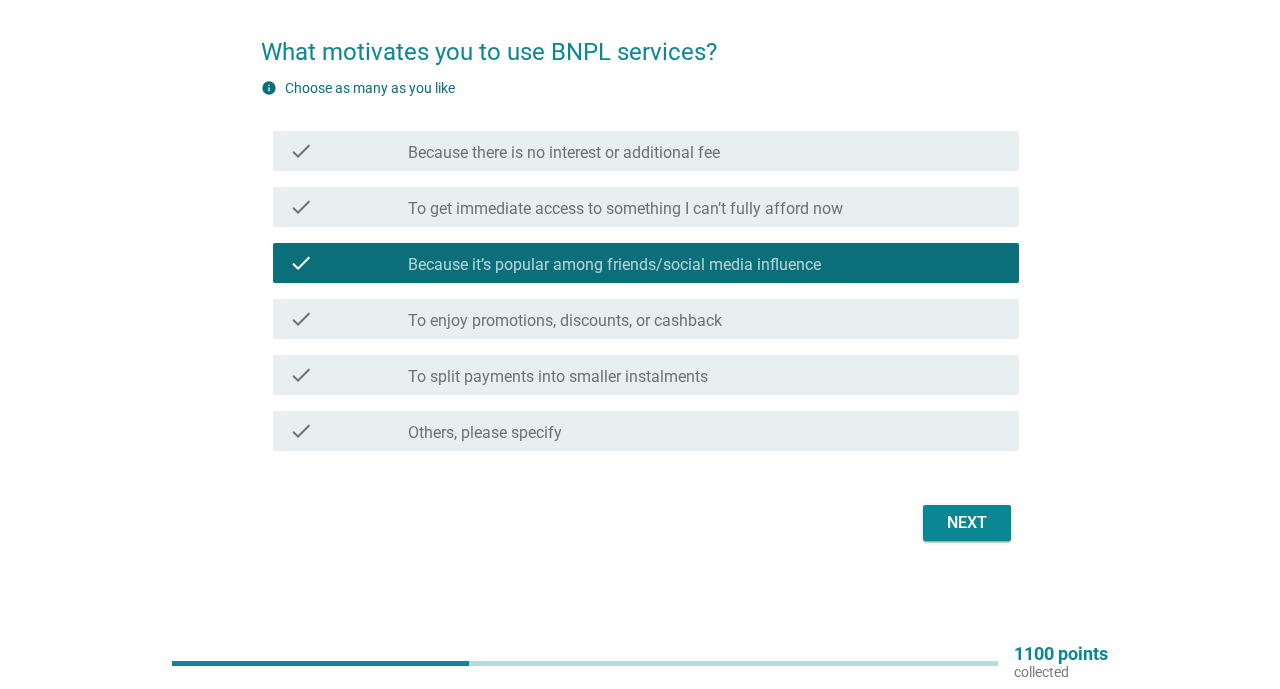 click on "Next" at bounding box center (967, 523) 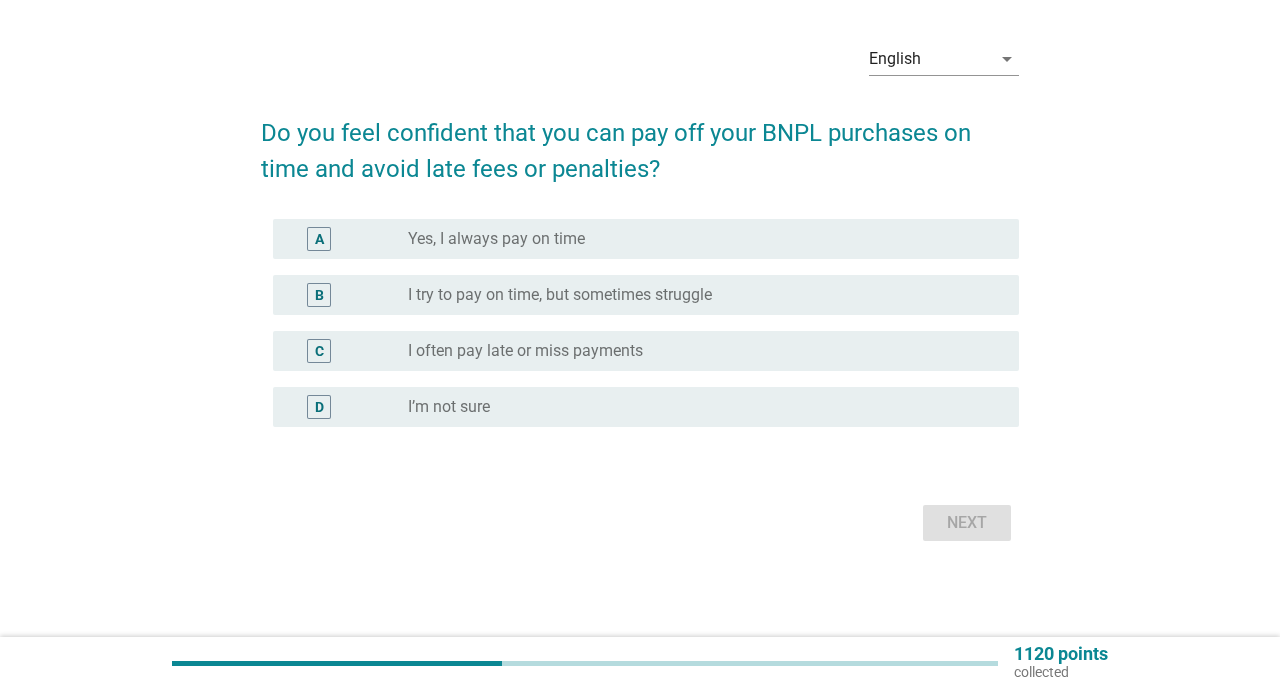 scroll, scrollTop: 0, scrollLeft: 0, axis: both 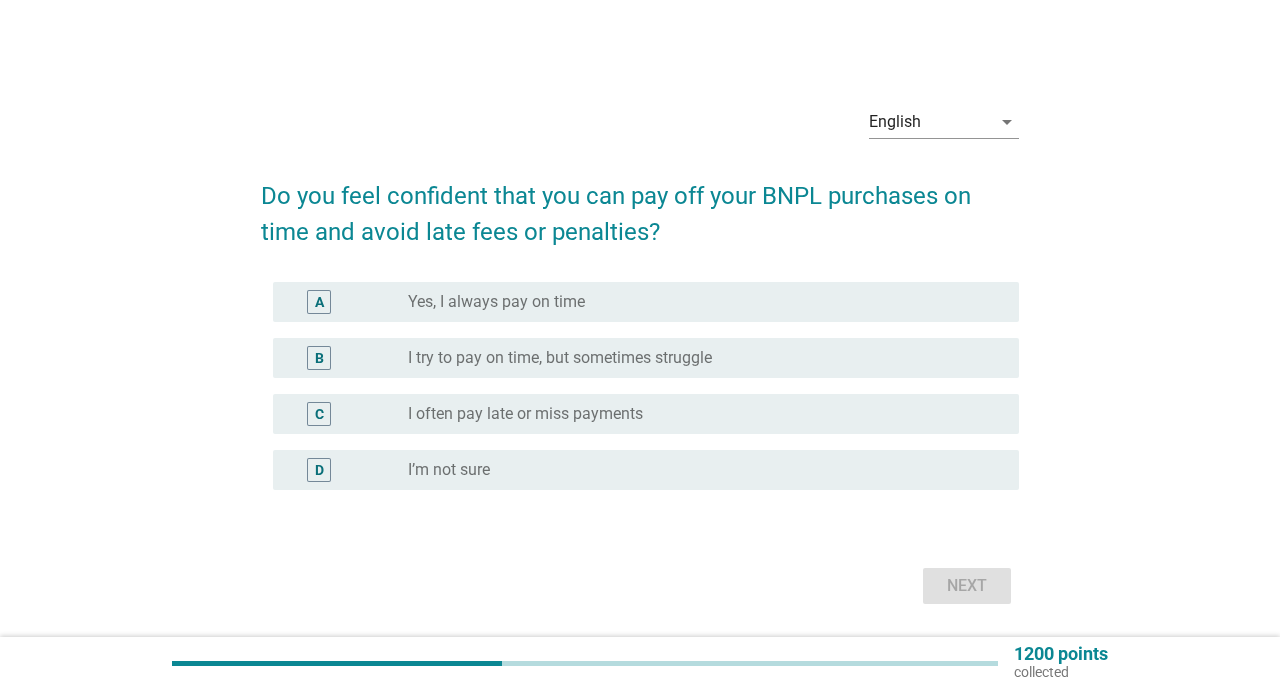 click on "radio_button_unchecked I try to pay on time, but sometimes struggle" at bounding box center (697, 358) 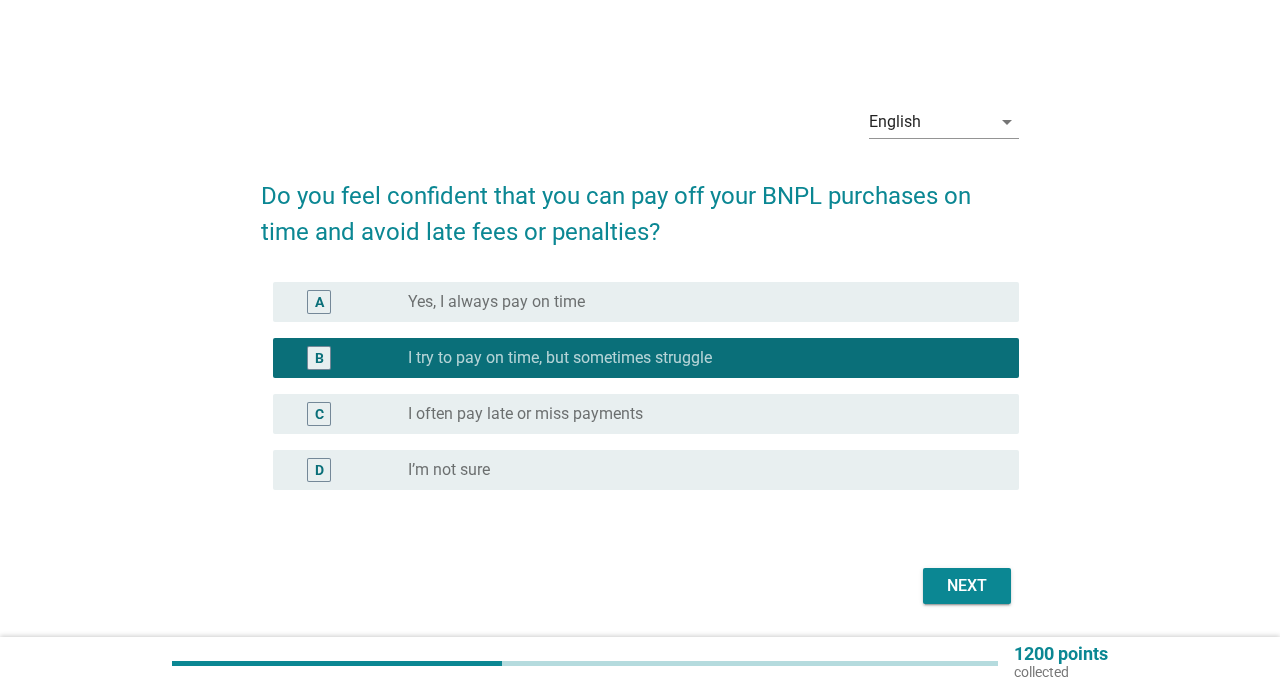 click on "Next" at bounding box center (967, 586) 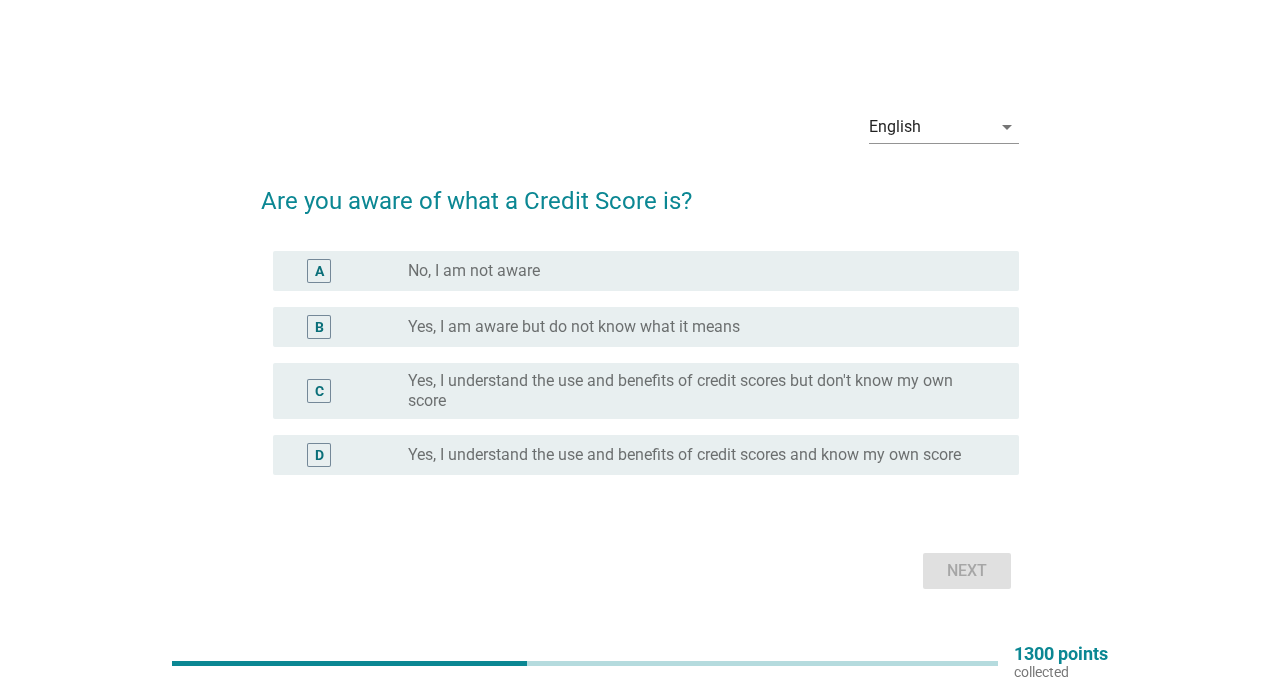 click on "Yes, I understand the use and benefits of credit scores but don't know my own score" at bounding box center (697, 391) 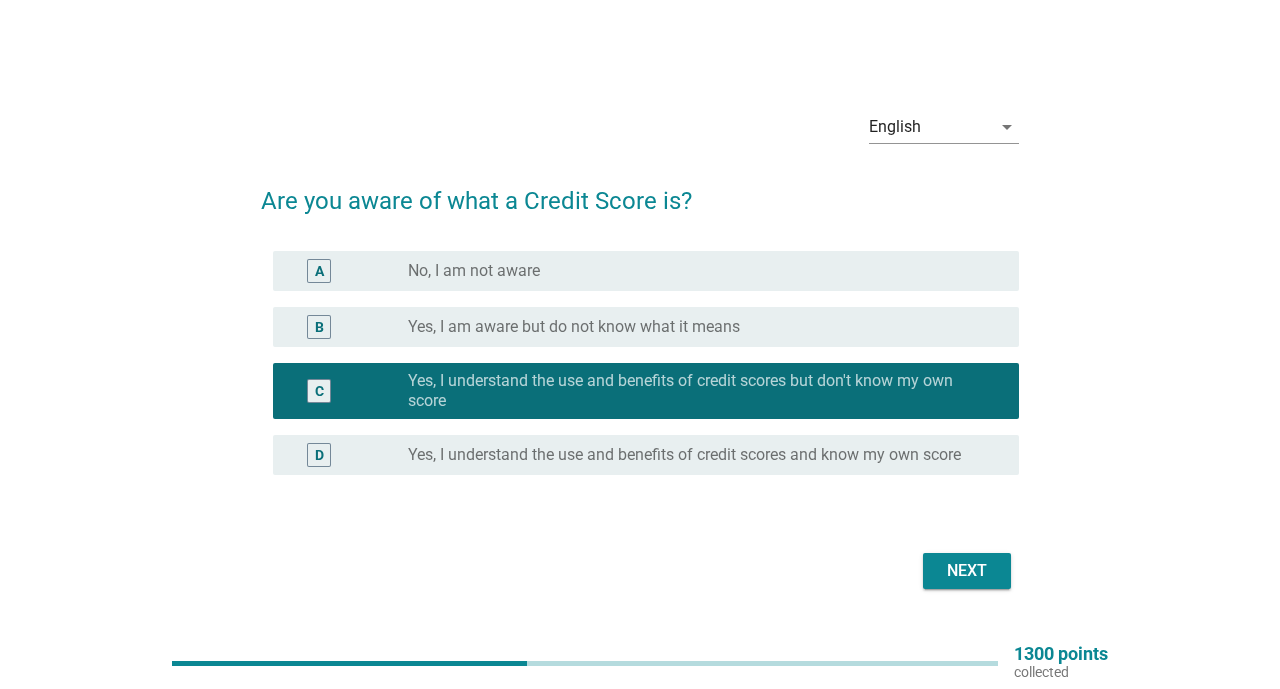 click on "Next" at bounding box center [967, 571] 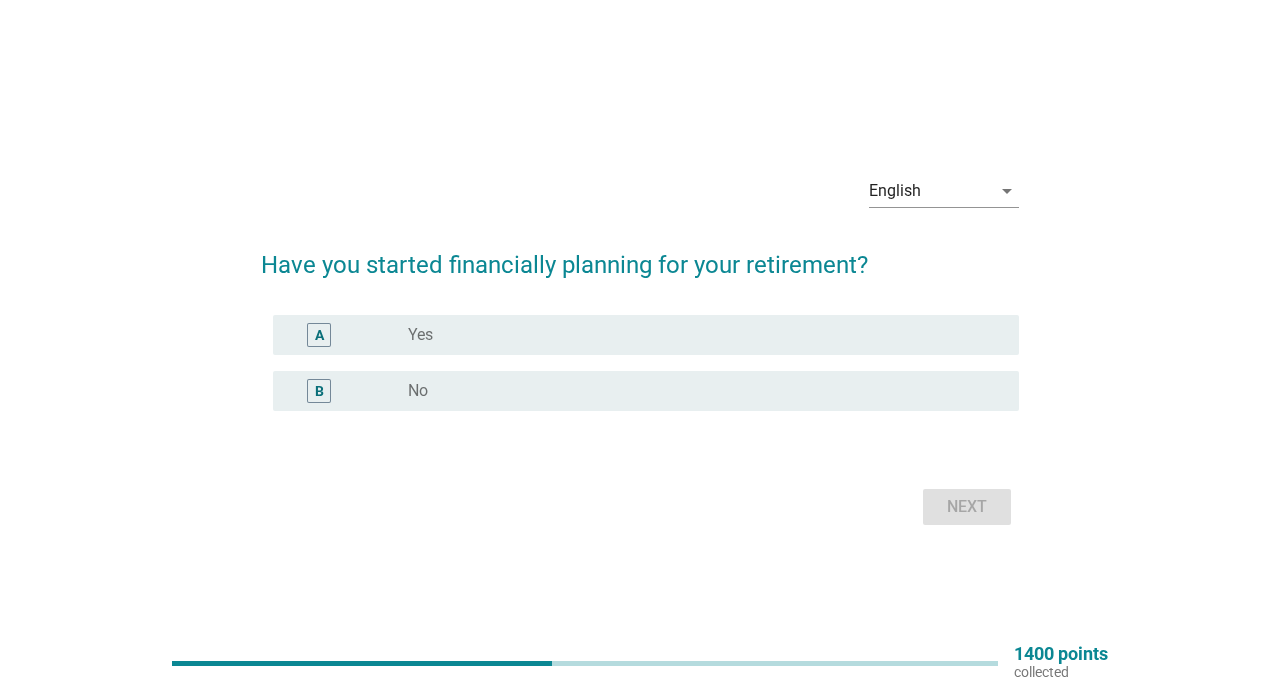 click on "radio_button_unchecked Yes" at bounding box center (705, 335) 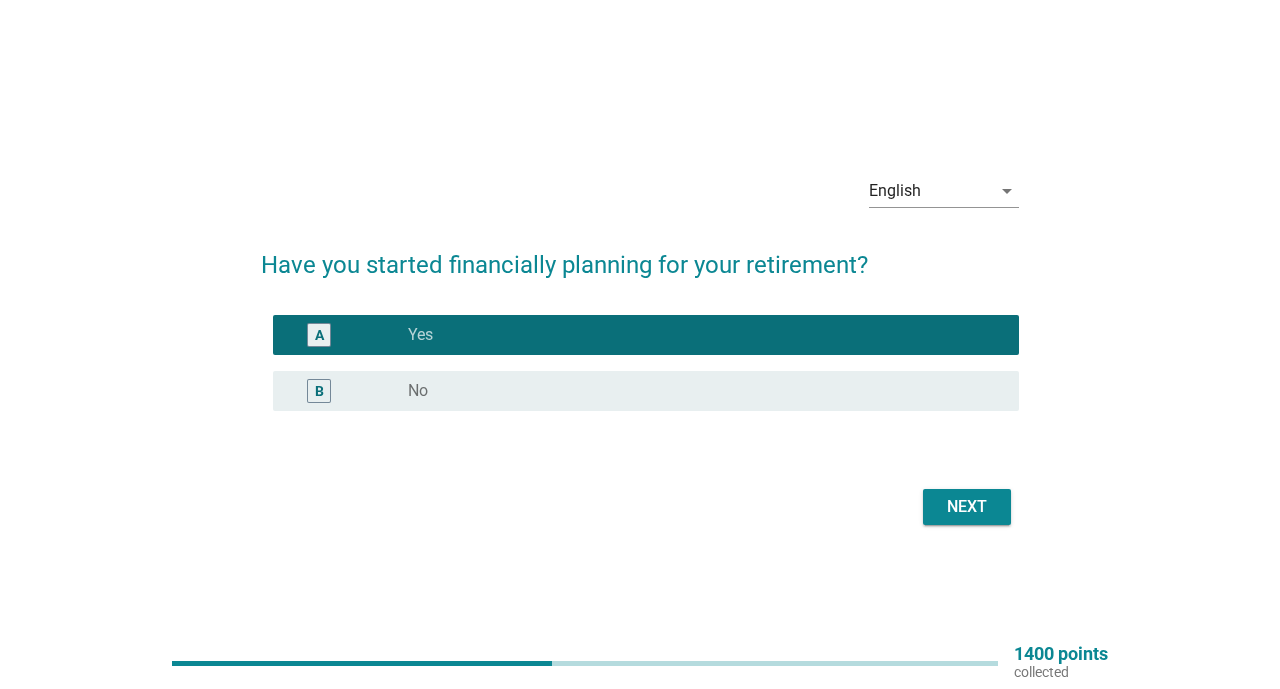 click on "Next" at bounding box center [967, 507] 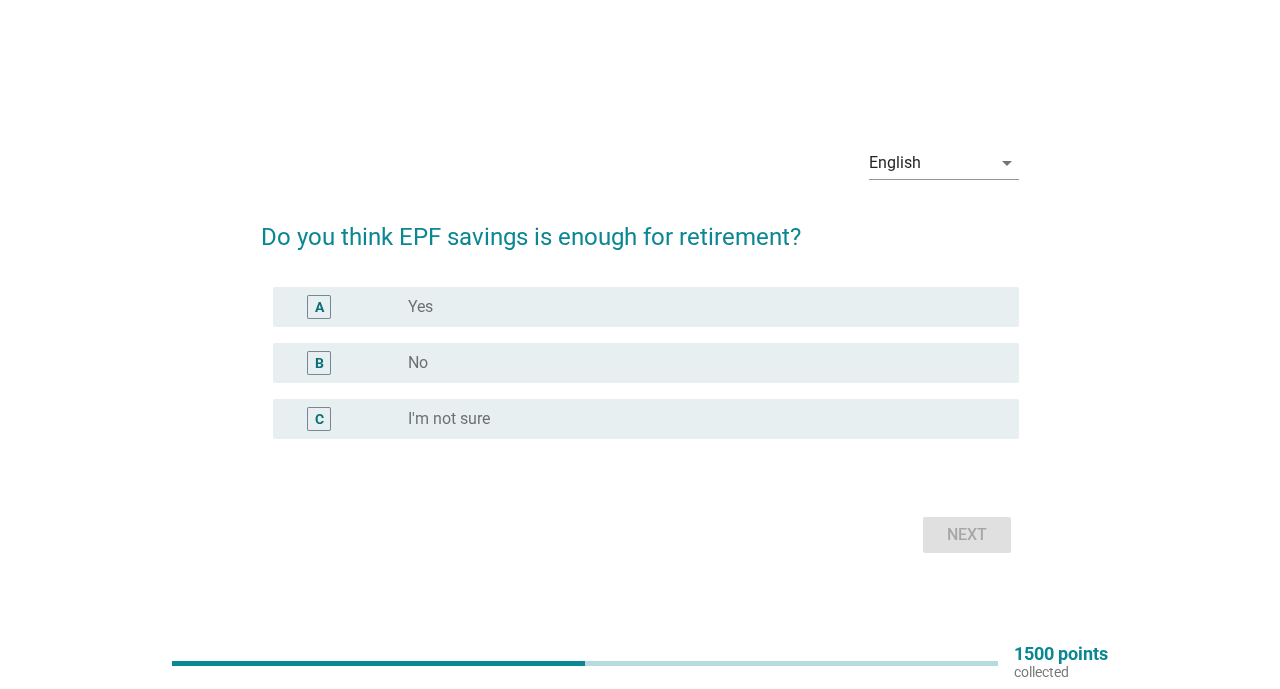 click on "radio_button_unchecked Yes" at bounding box center (705, 307) 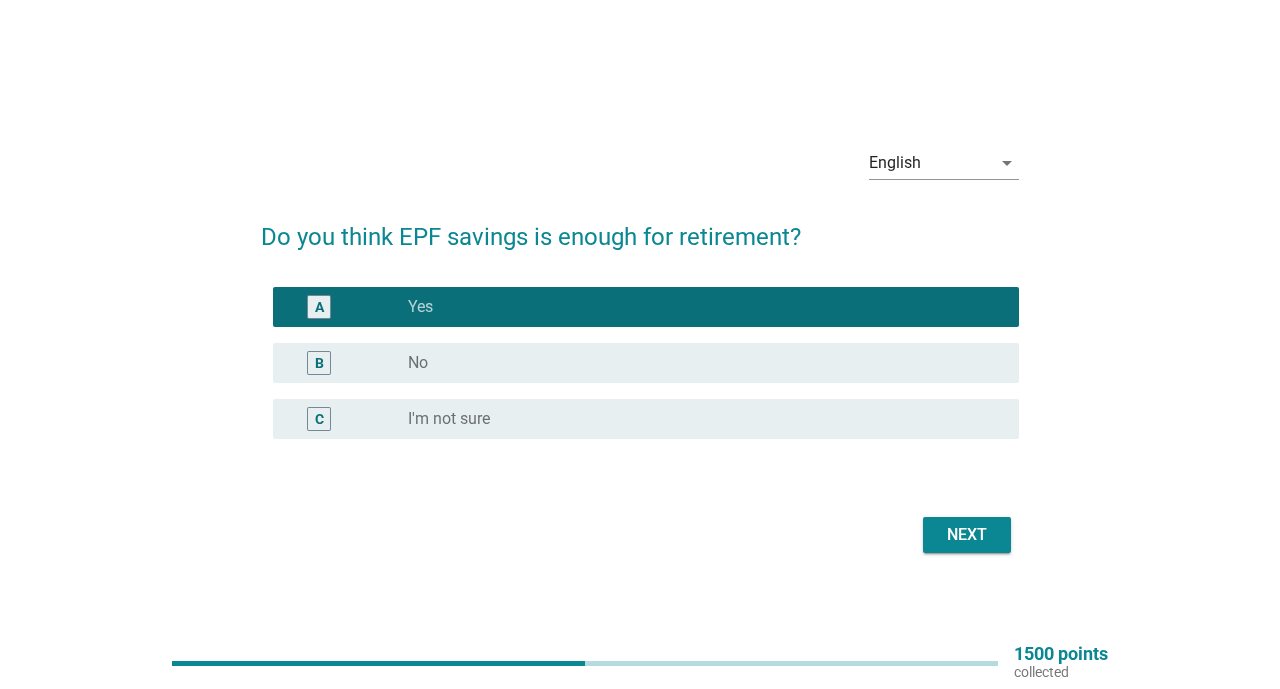 click on "Next" at bounding box center (967, 535) 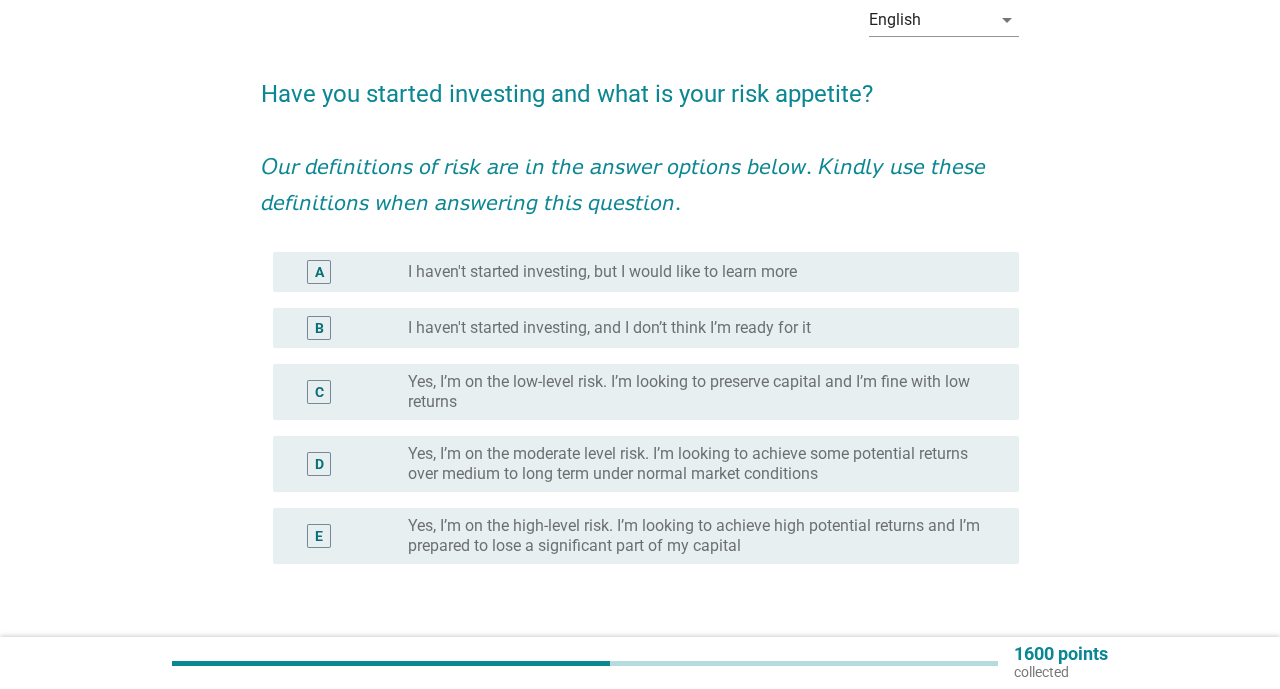 scroll, scrollTop: 103, scrollLeft: 0, axis: vertical 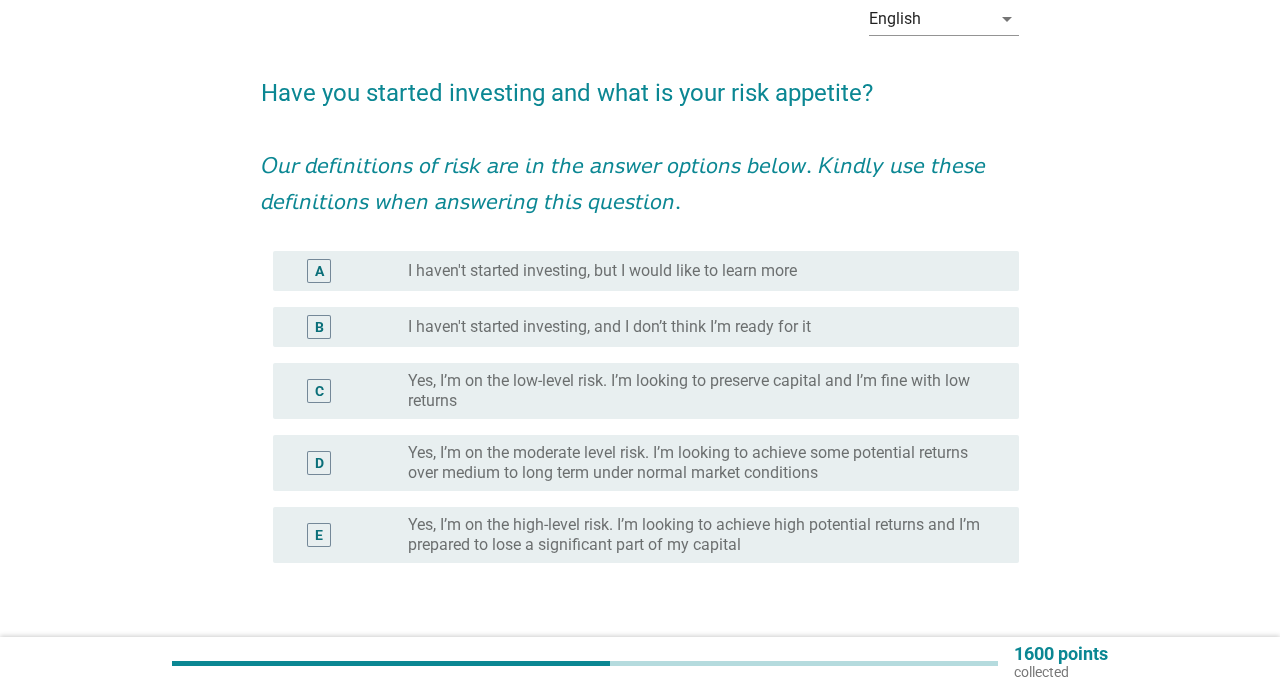 click on "Yes, I’m on the low-level risk. I’m looking to preserve capital and I’m fine with low returns" at bounding box center [697, 391] 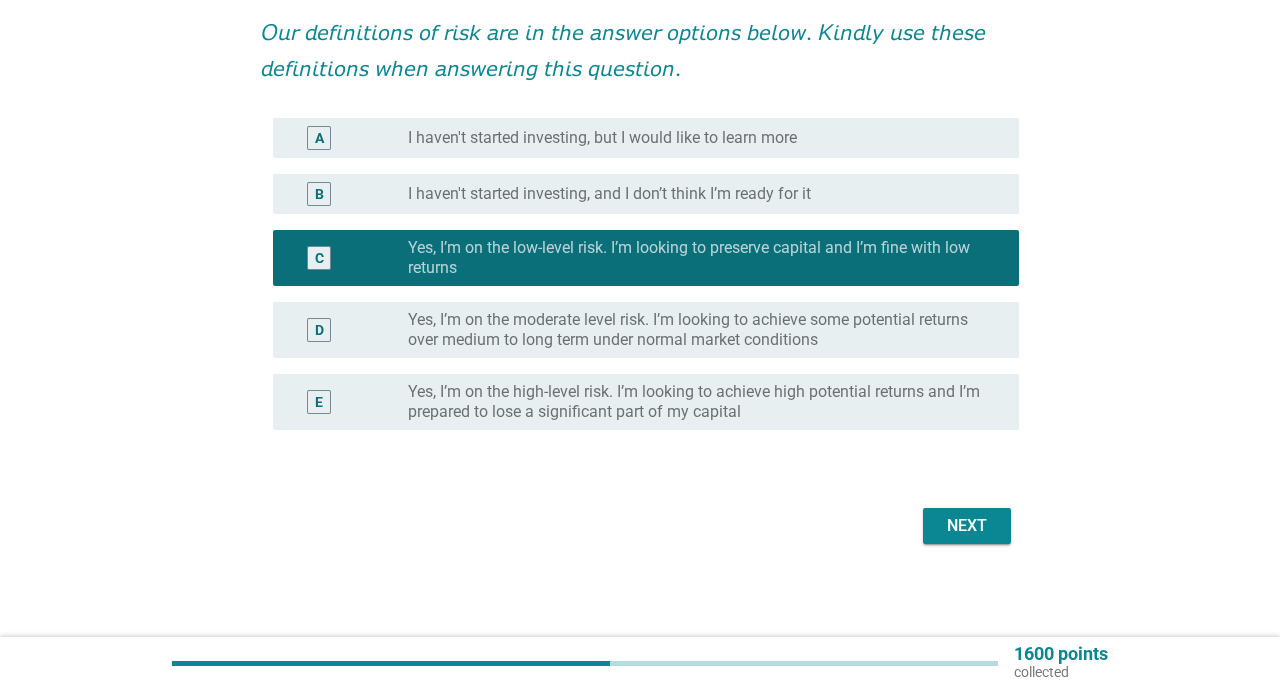 scroll, scrollTop: 239, scrollLeft: 0, axis: vertical 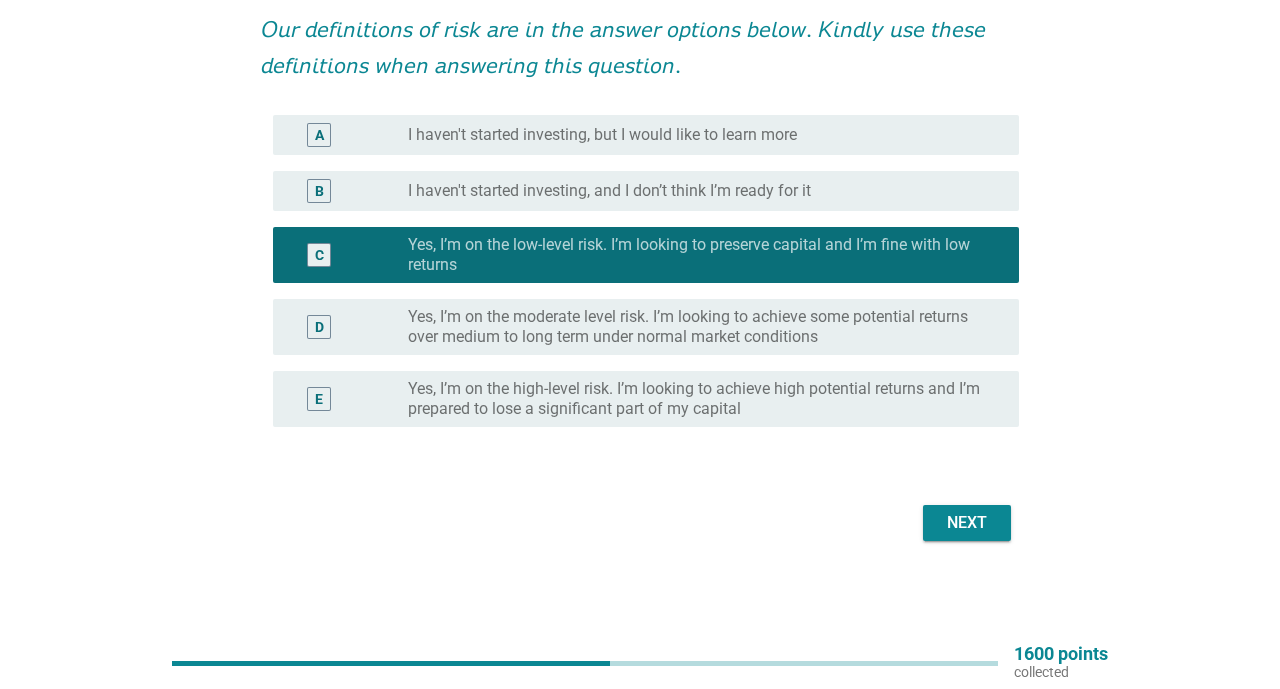 click on "Next" at bounding box center (967, 523) 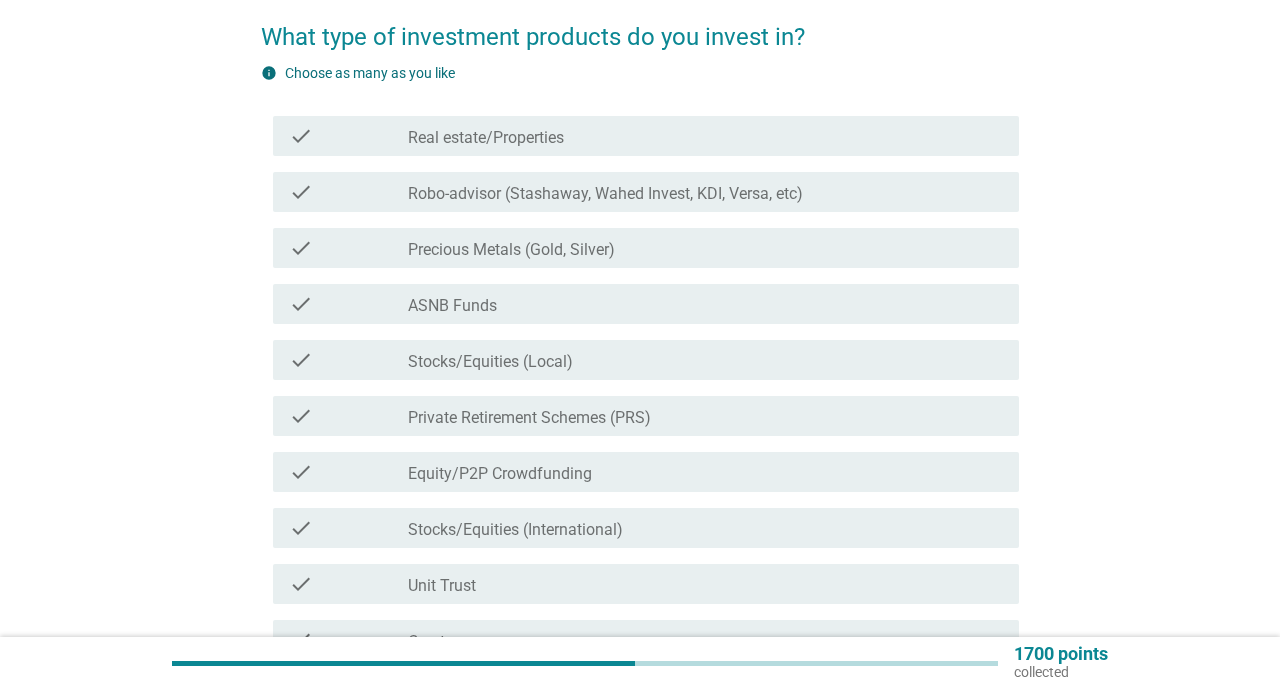 scroll, scrollTop: 155, scrollLeft: 0, axis: vertical 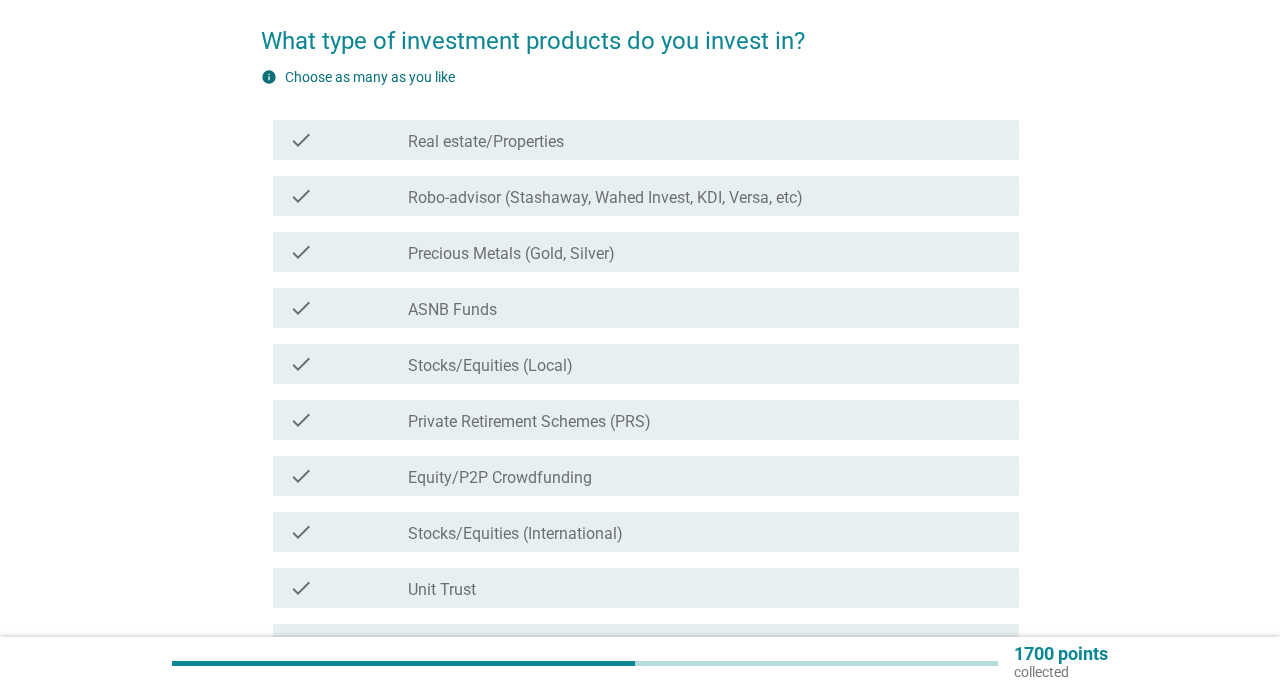 click on "check_box_outline_blank Stocks/Equities (Local)" at bounding box center [705, 364] 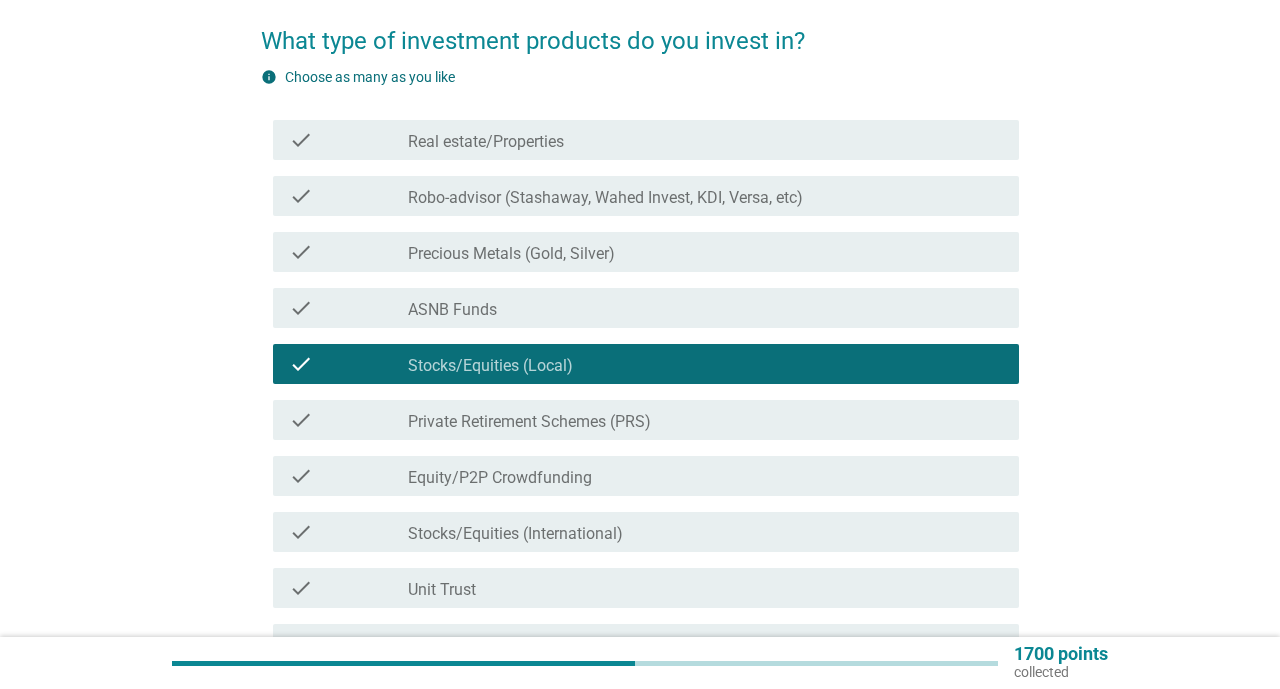 click on "check     check_box_outline_blank Real estate/Properties" at bounding box center [645, 140] 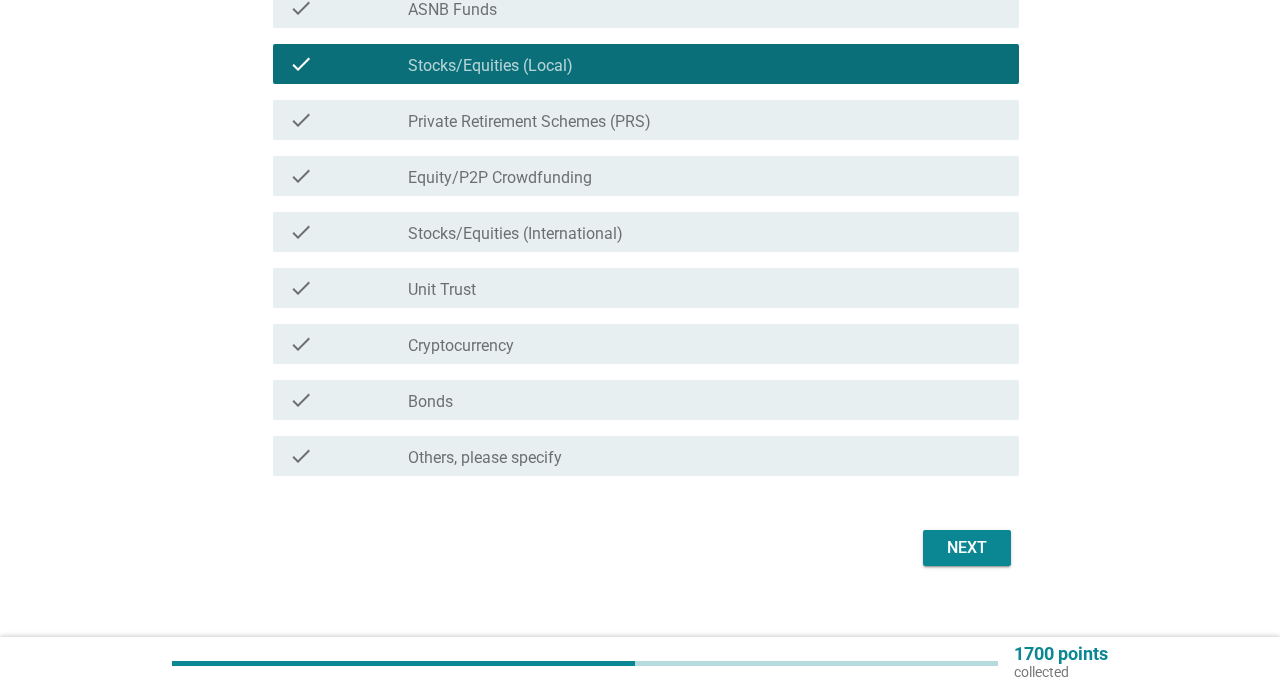 scroll, scrollTop: 463, scrollLeft: 0, axis: vertical 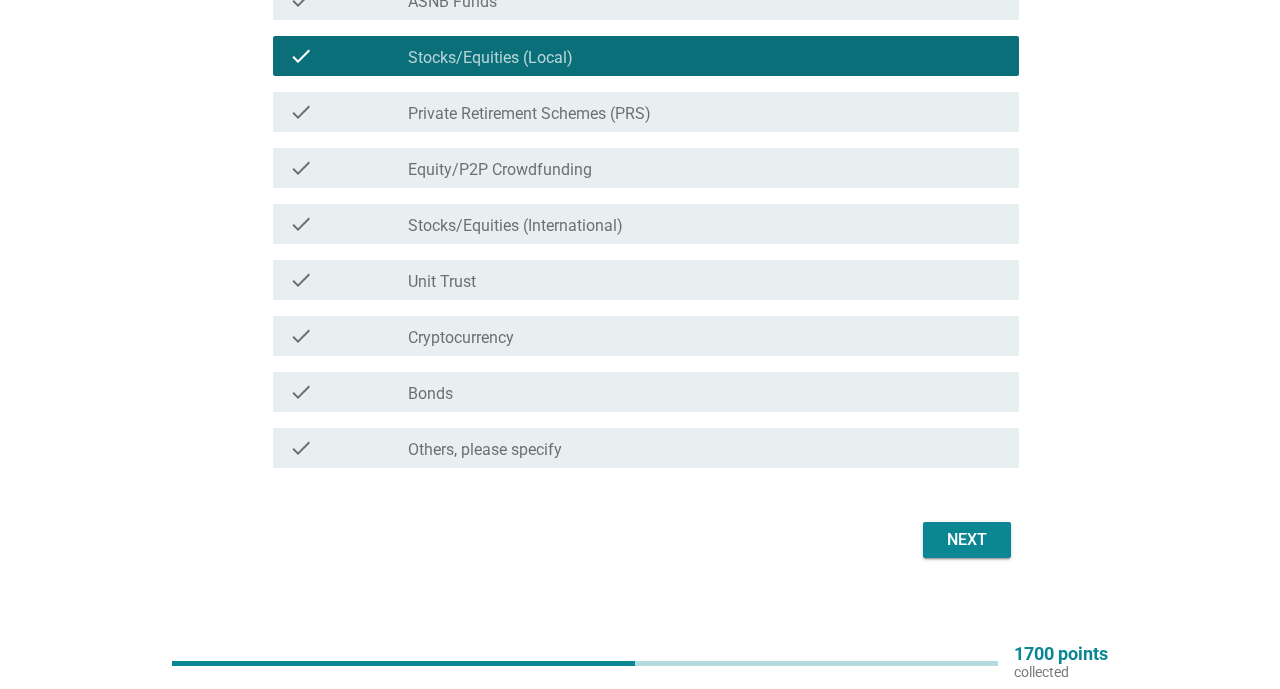 click on "check_box_outline_blank Unit Trust" at bounding box center [705, 280] 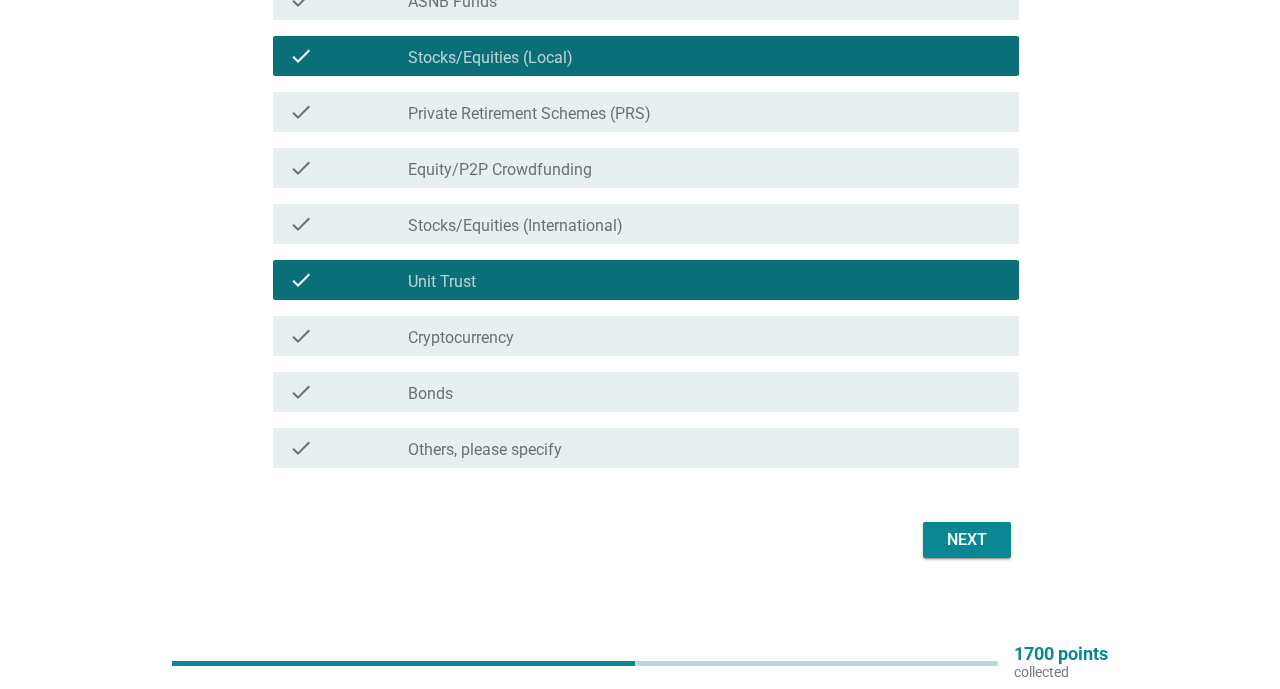click on "Next" at bounding box center [967, 540] 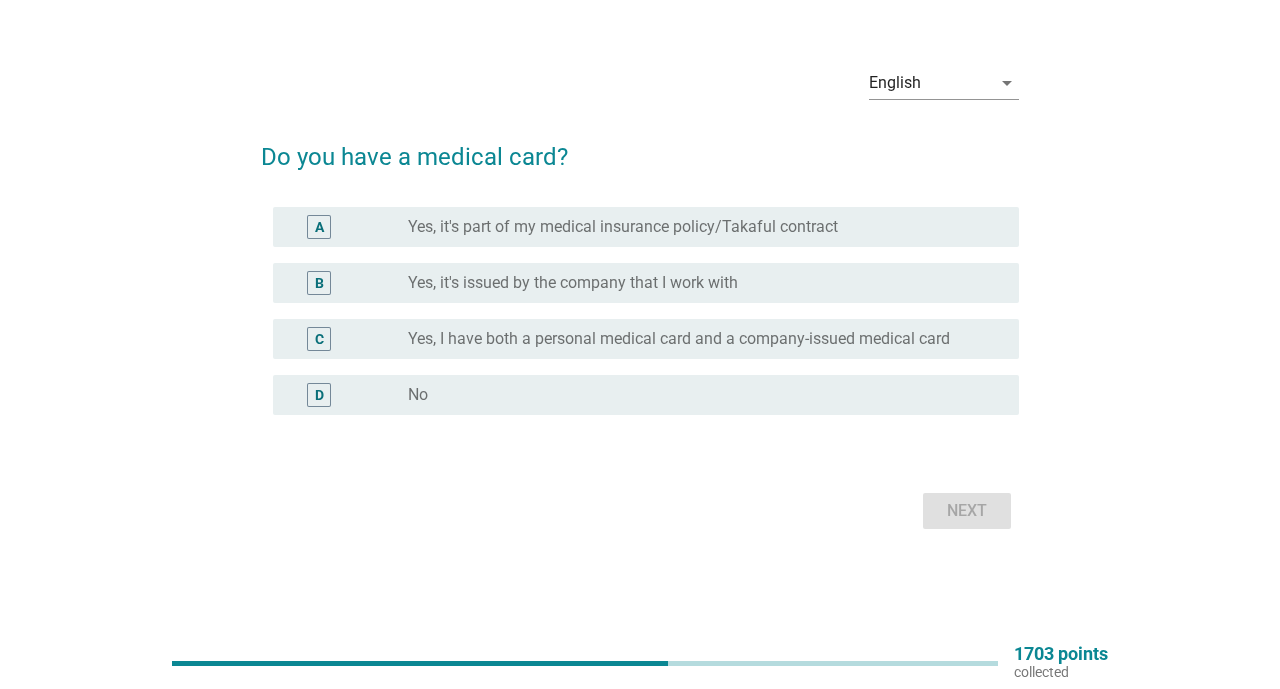 scroll, scrollTop: 0, scrollLeft: 0, axis: both 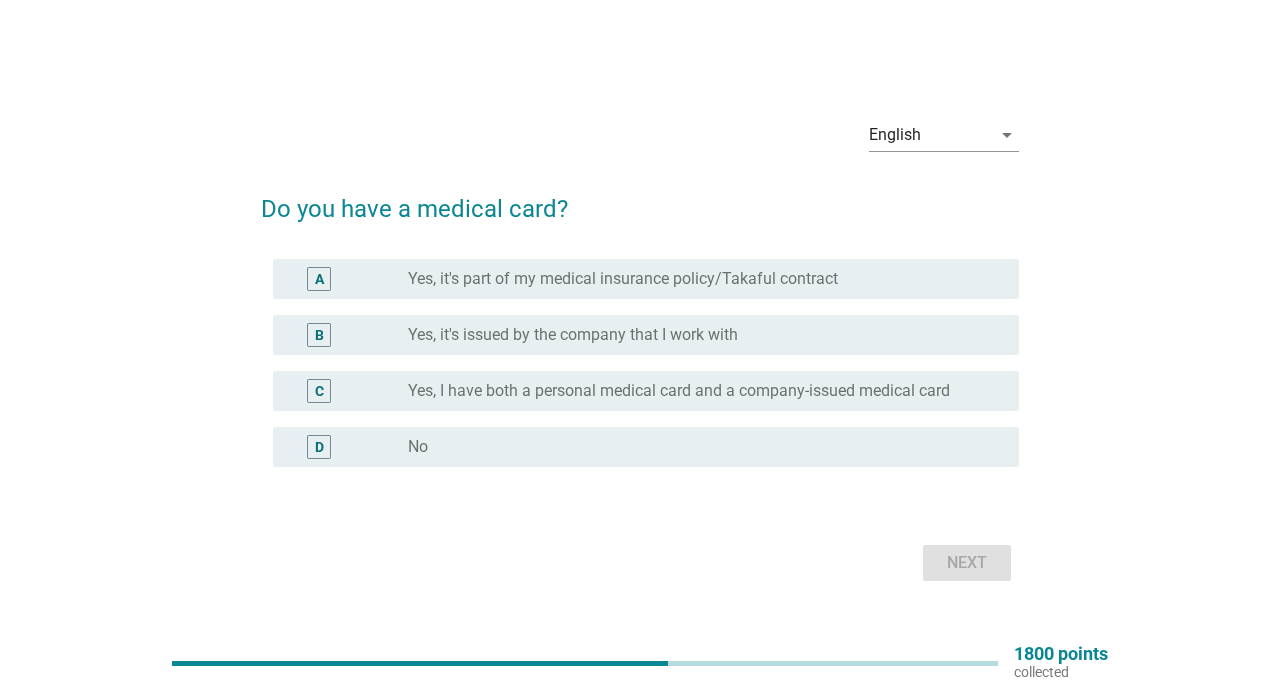click on "radio_button_unchecked Yes, it's issued by the company that I work with" at bounding box center (697, 335) 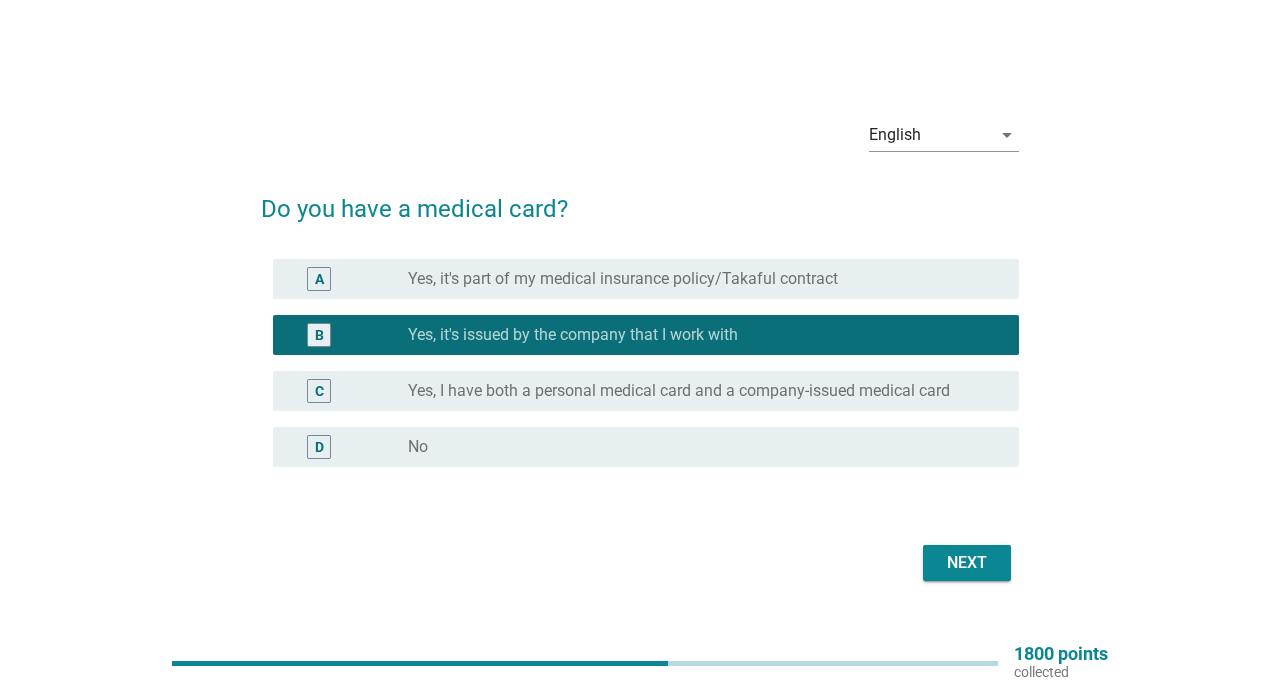 click on "Yes, it's part of my medical insurance policy/Takaful contract" at bounding box center [623, 279] 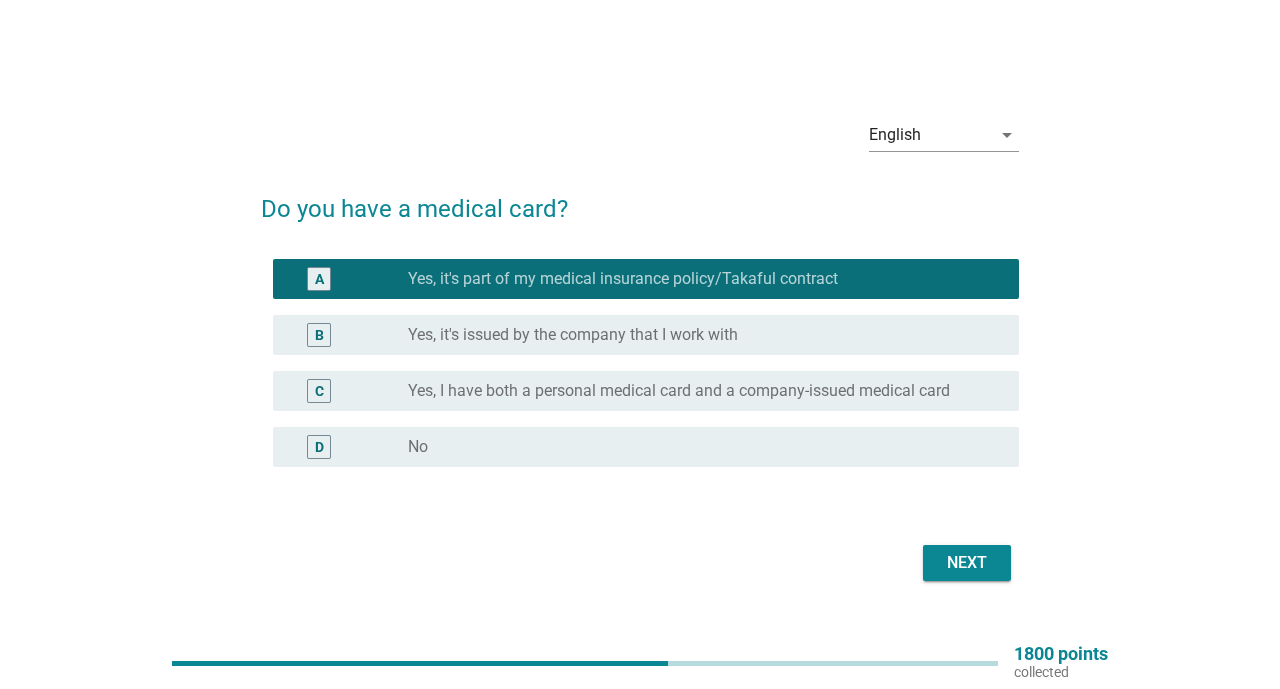 click on "Yes, I have both a personal medical card and a company-issued medical card" at bounding box center (679, 391) 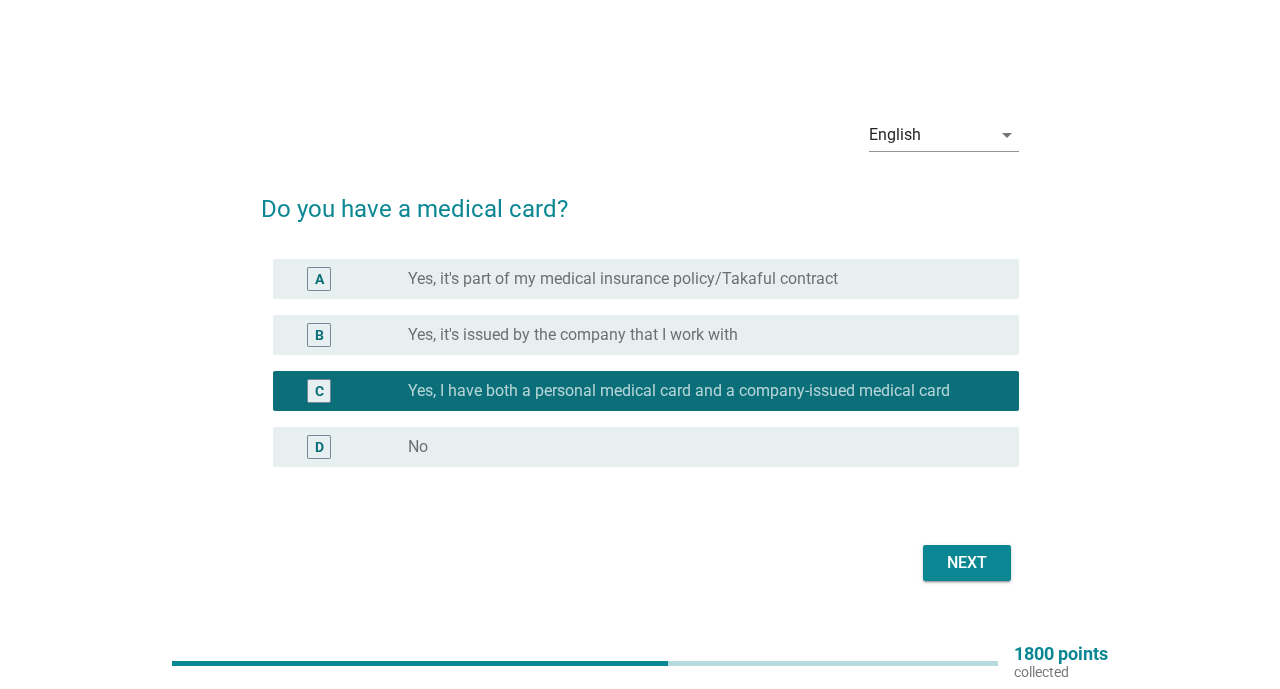 click on "Next" at bounding box center [967, 563] 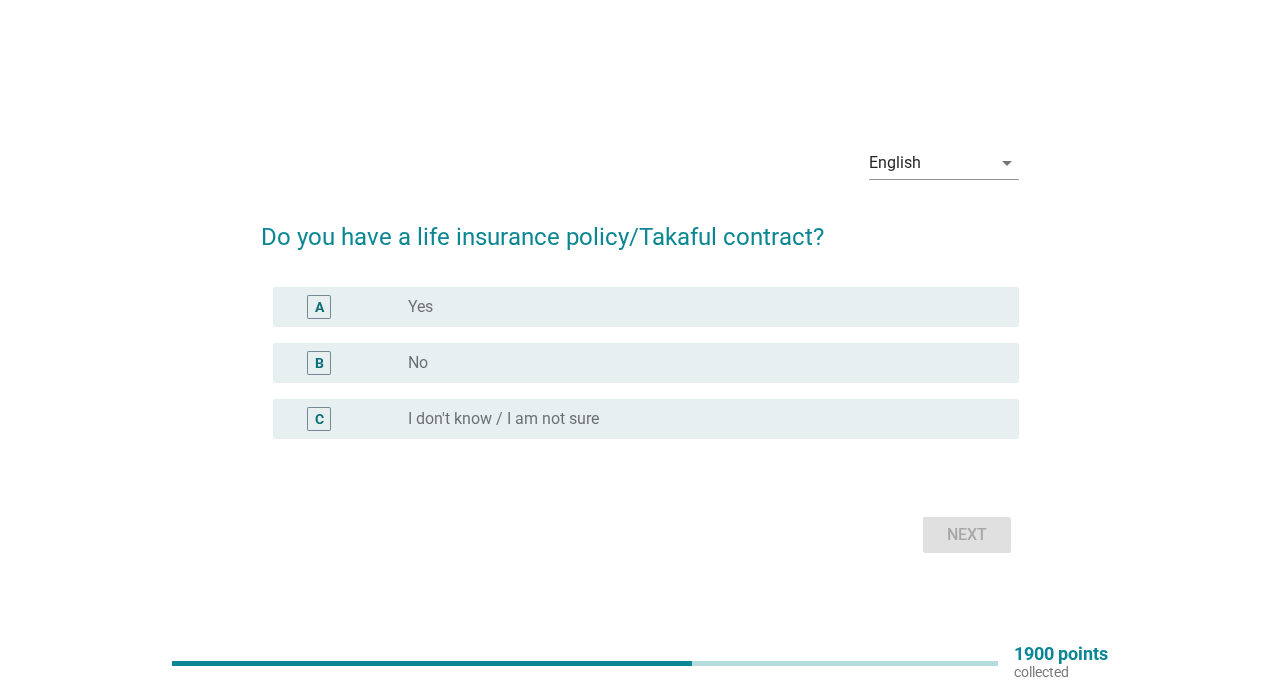 click on "radio_button_unchecked Yes" at bounding box center (697, 307) 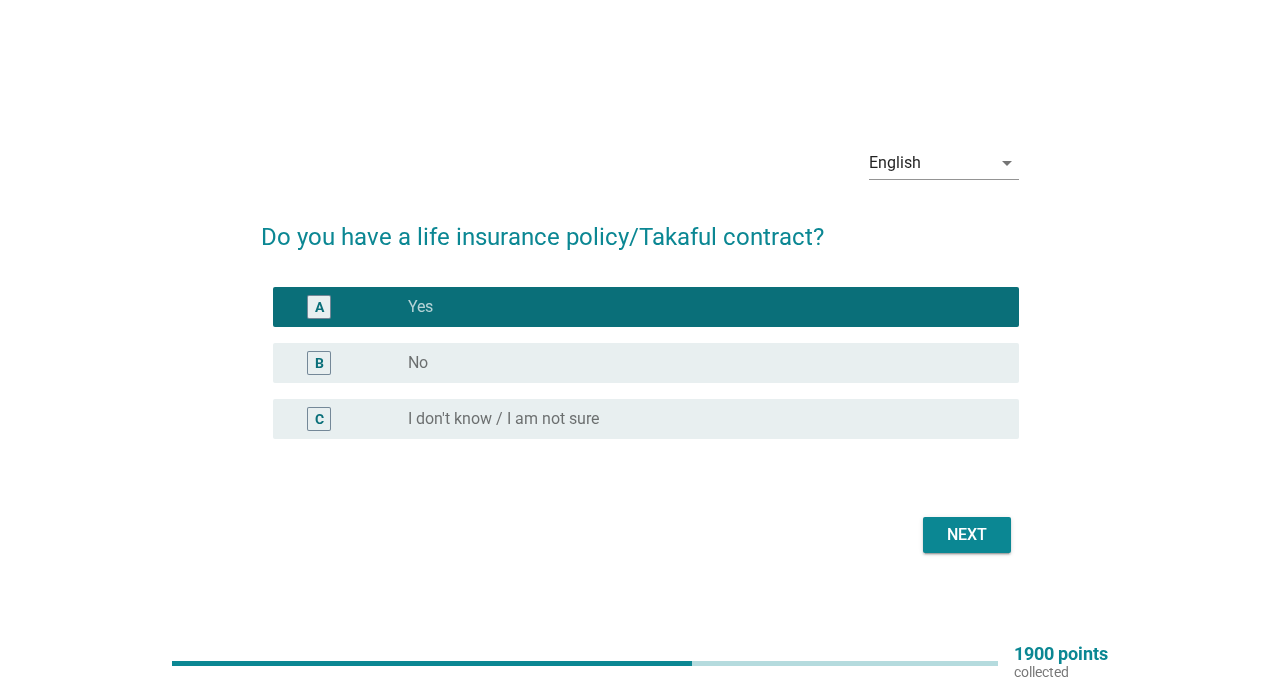 click on "Next" at bounding box center [967, 535] 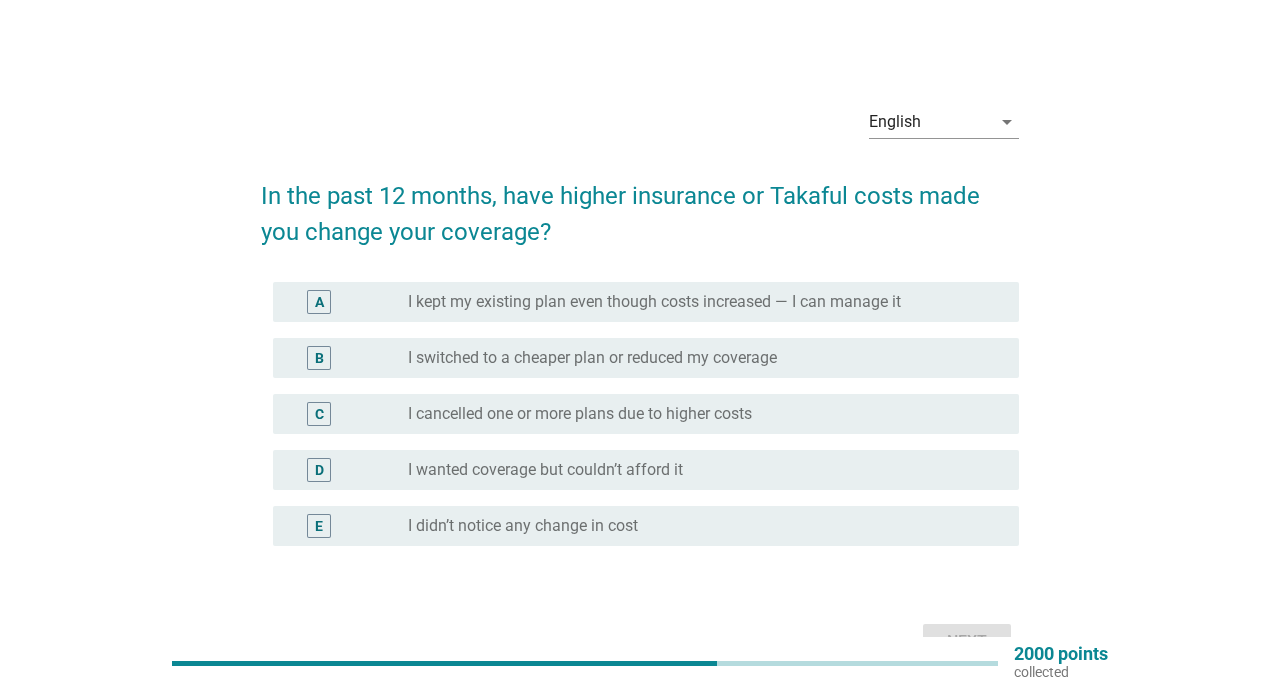 click on "radio_button_unchecked I switched to a cheaper plan or reduced my coverage" at bounding box center (697, 358) 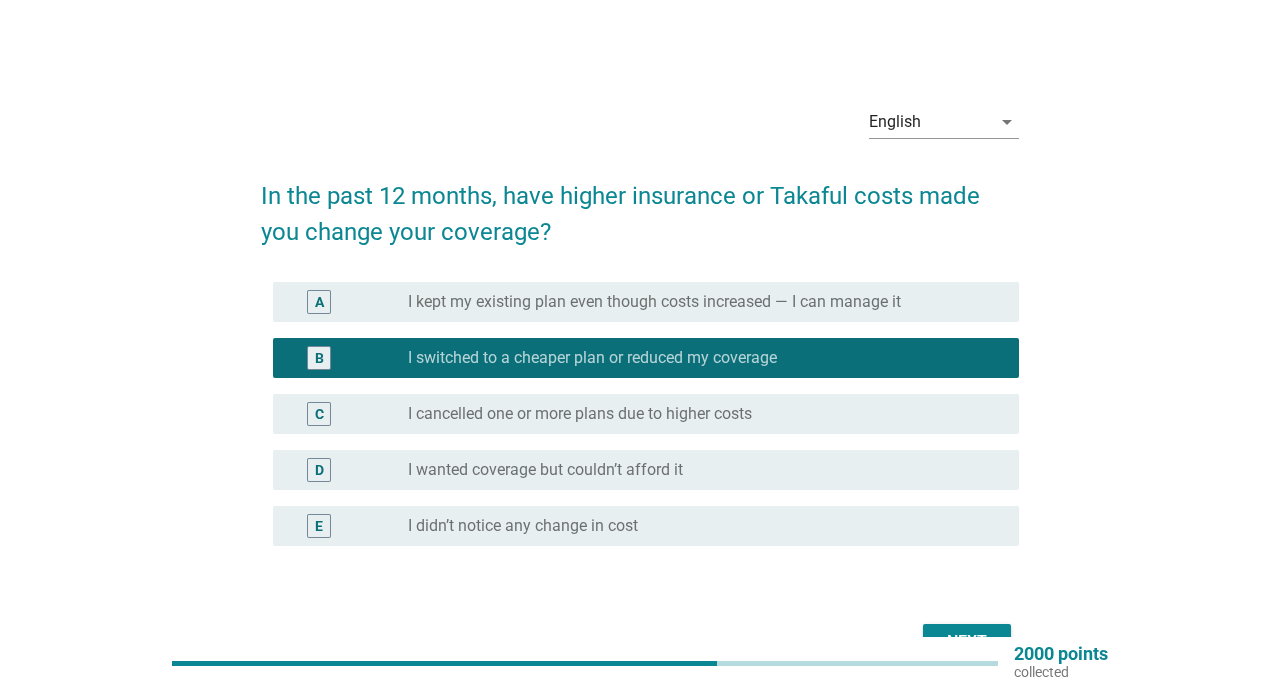 click on "Next" at bounding box center (639, 642) 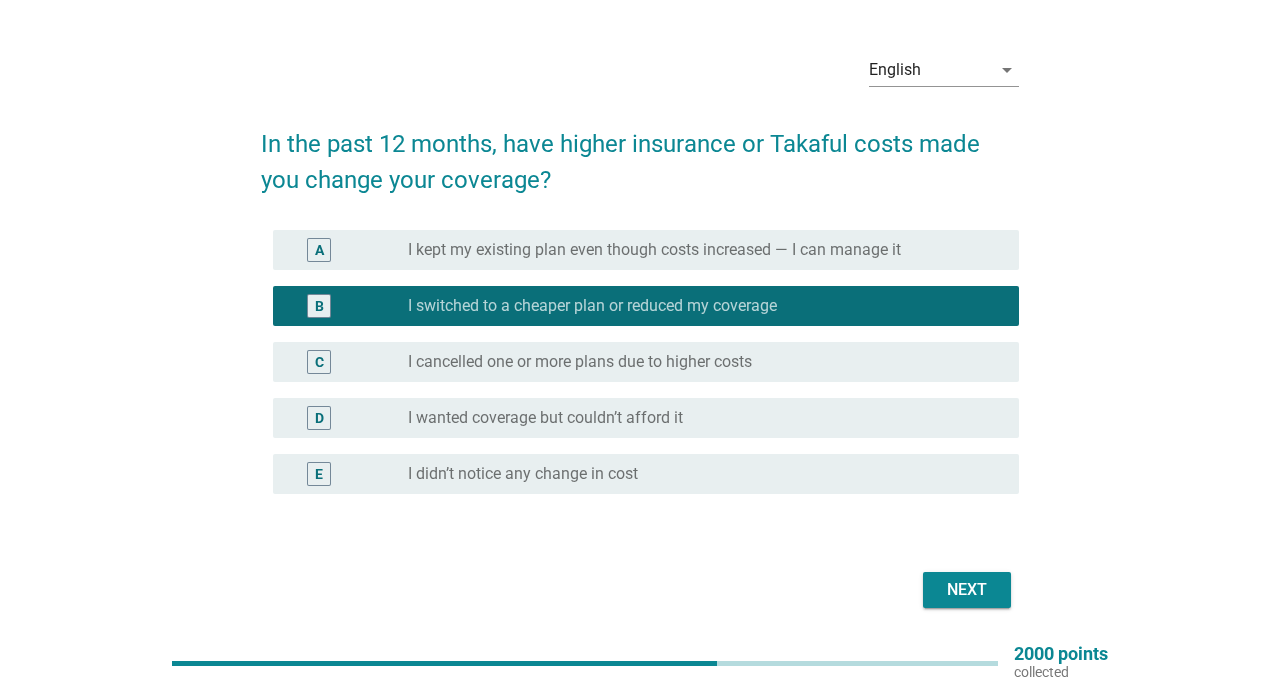 scroll, scrollTop: 86, scrollLeft: 0, axis: vertical 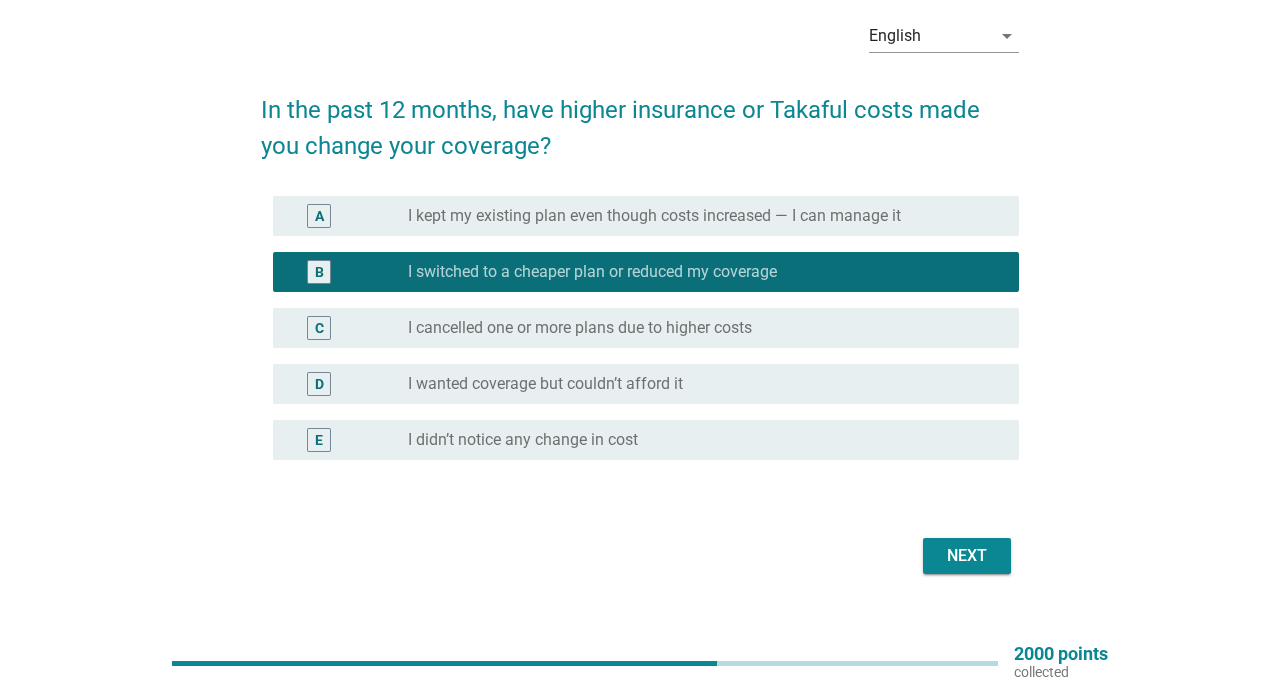 click on "Next" at bounding box center [967, 556] 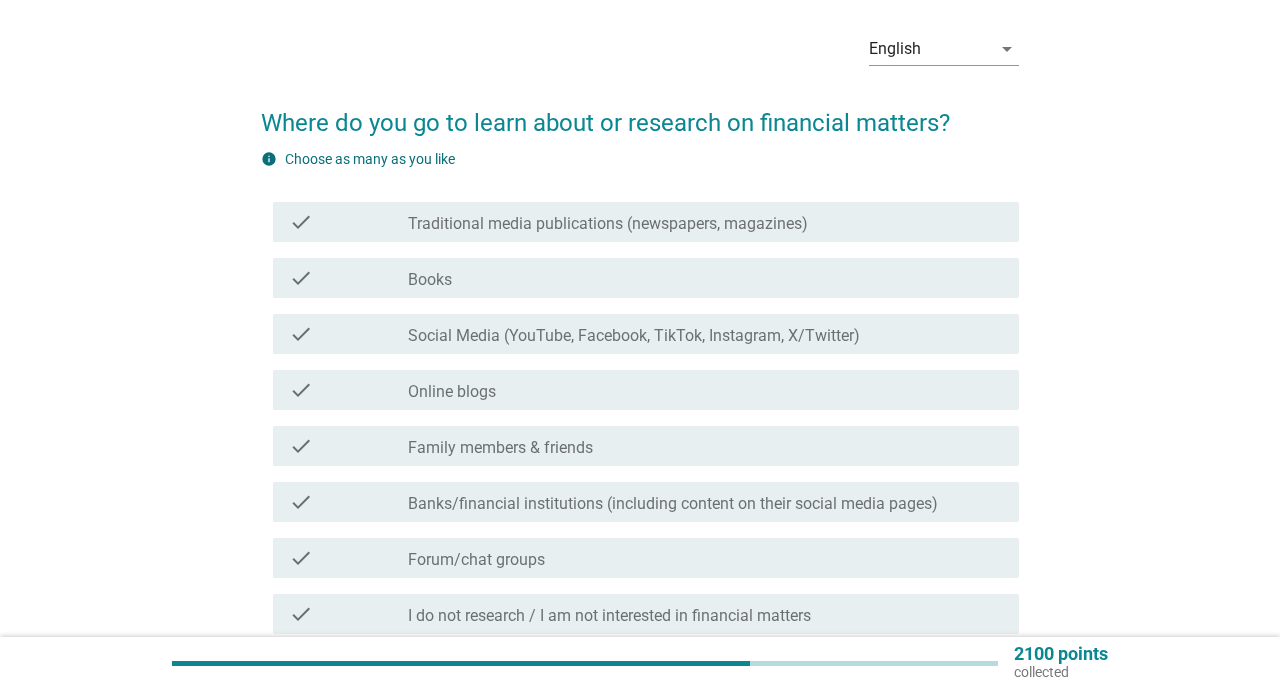 scroll, scrollTop: 76, scrollLeft: 0, axis: vertical 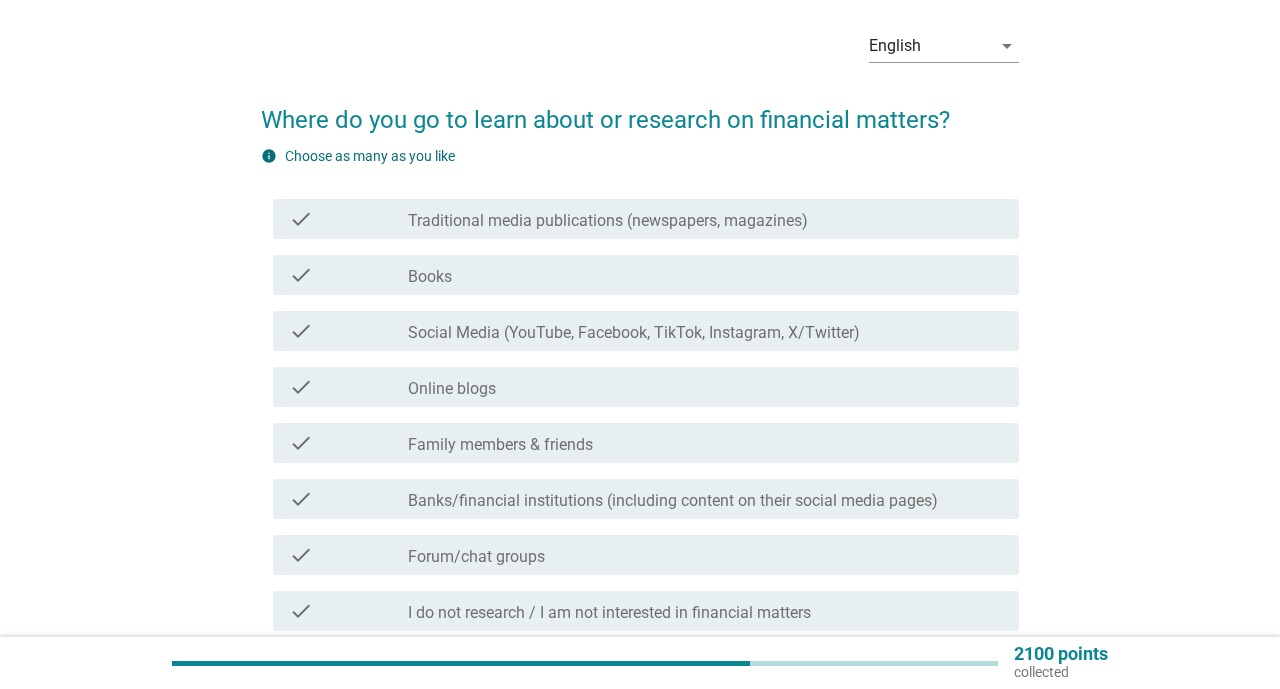 click on "check_box_outline_blank Social Media (YouTube, Facebook, TikTok, Instagram, X/Twitter)" at bounding box center [705, 331] 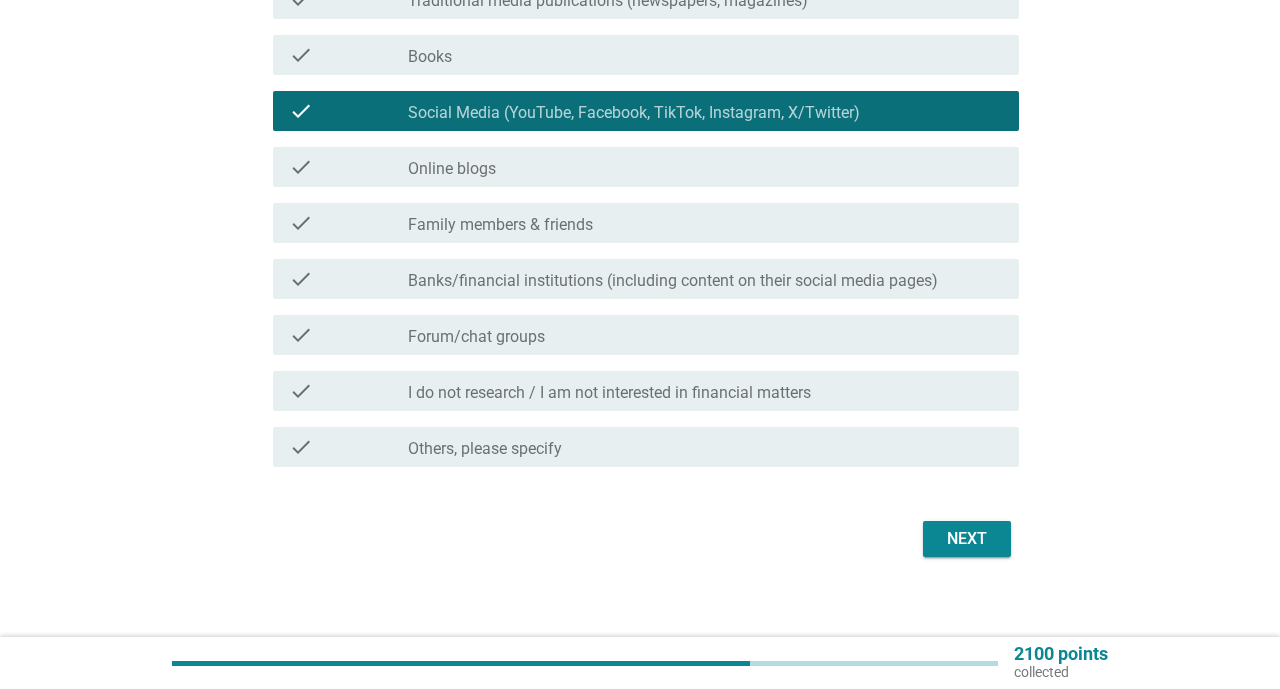 scroll, scrollTop: 306, scrollLeft: 0, axis: vertical 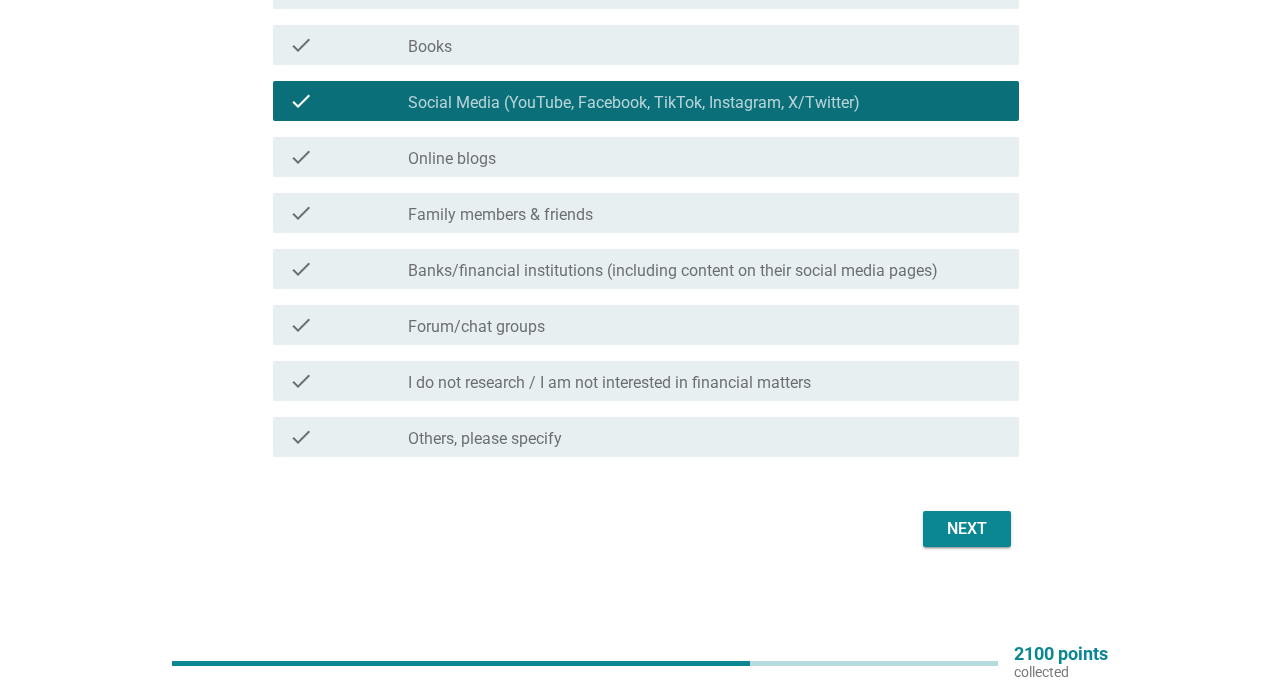 click on "check_box_outline_blank Forum/chat groups" at bounding box center (705, 325) 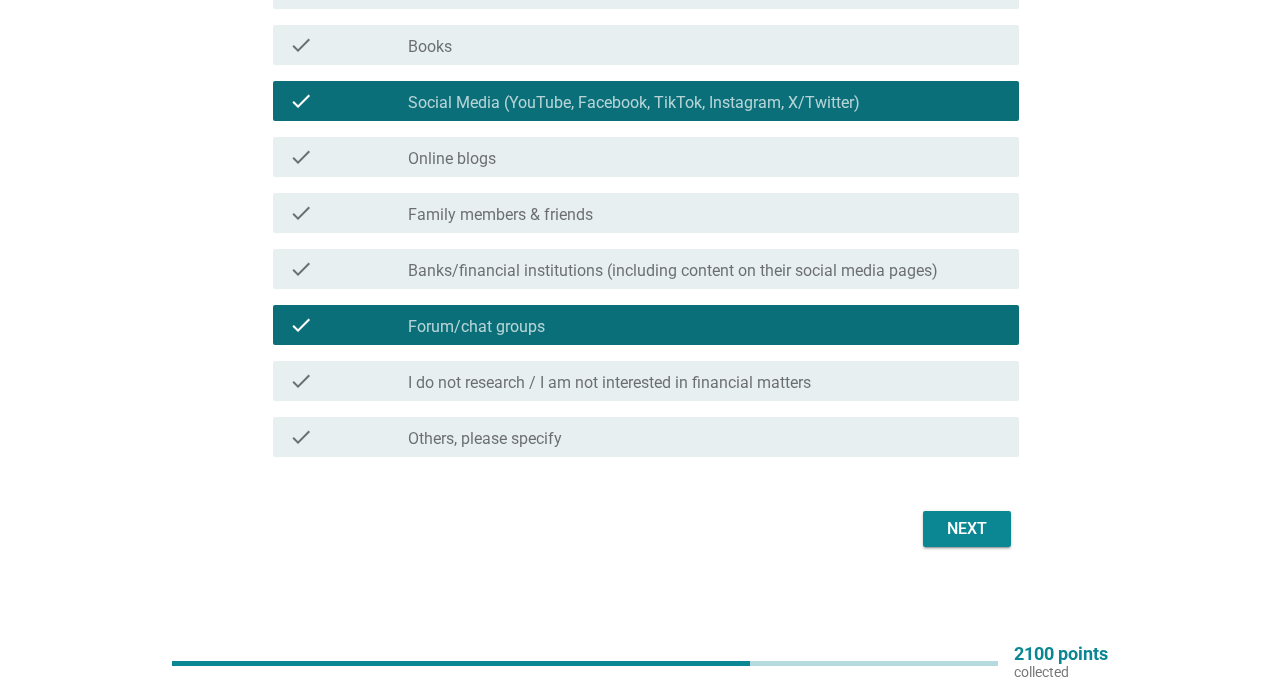 click on "check_box_outline_blank Forum/chat groups" at bounding box center (705, 325) 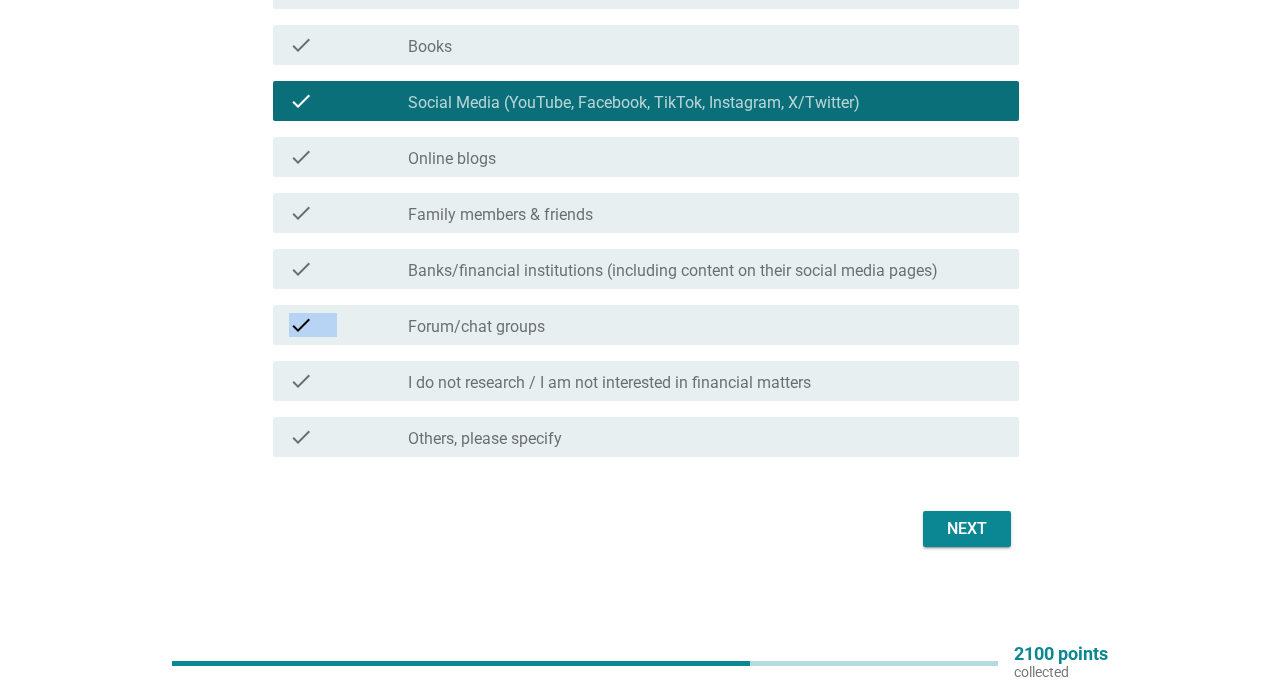 click on "Banks/financial institutions (including content on their social media pages)" at bounding box center (673, 271) 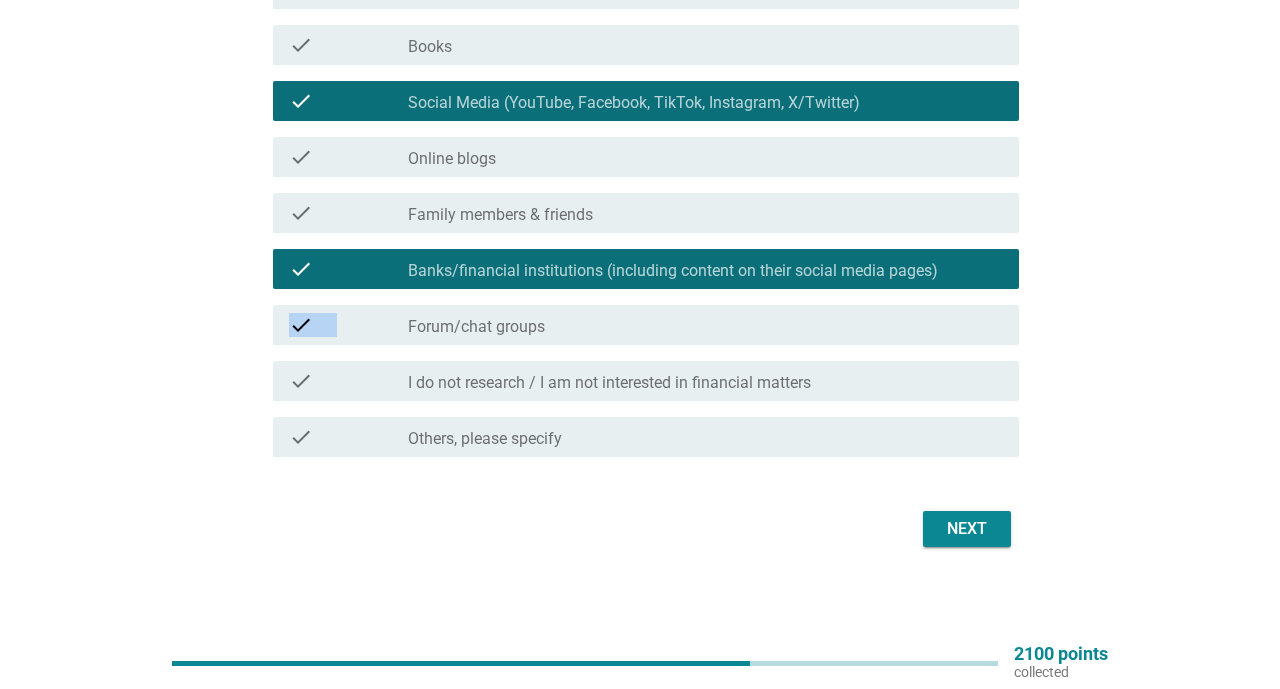 click on "check_box_outline_blank I do not research / I am not interested in financial matters" at bounding box center (705, 381) 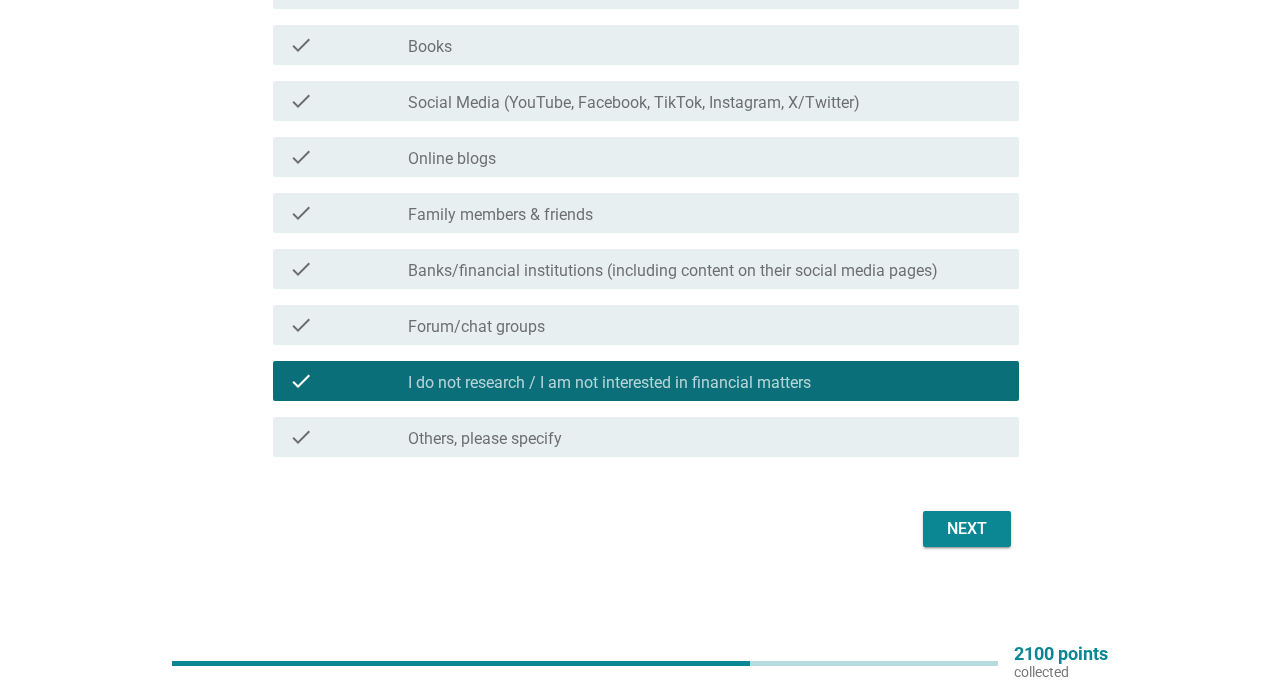 click on "Next" at bounding box center [967, 529] 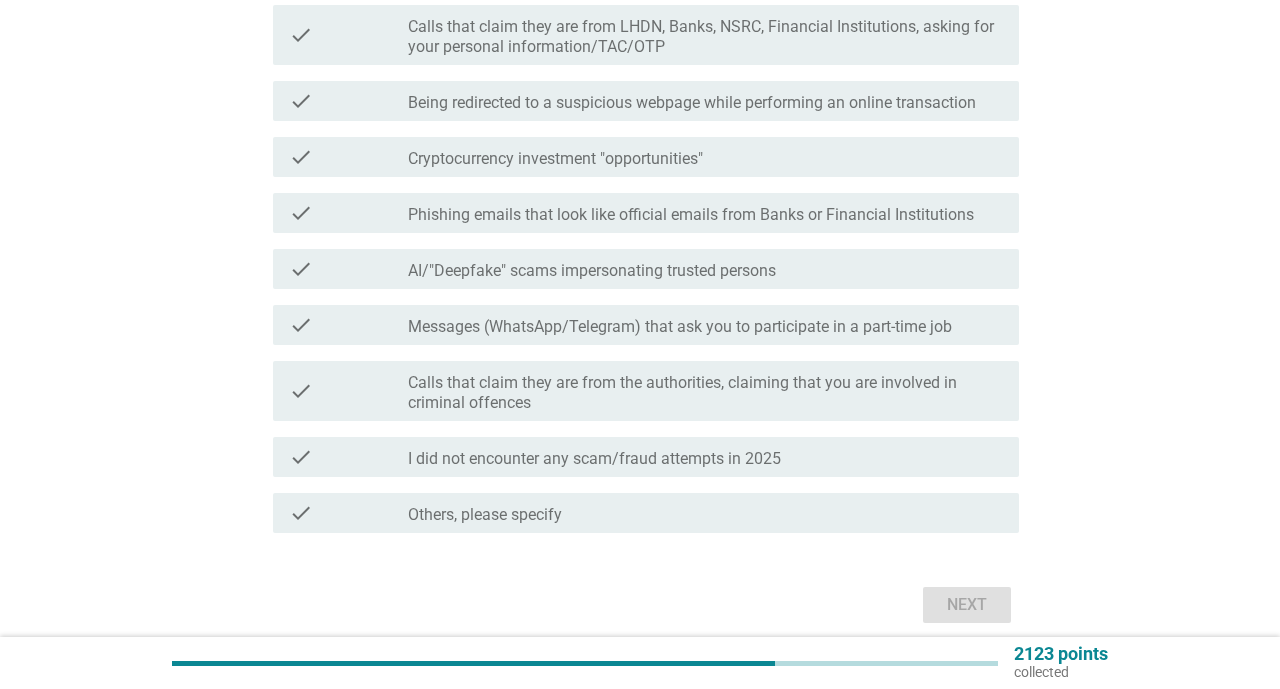 scroll, scrollTop: 0, scrollLeft: 0, axis: both 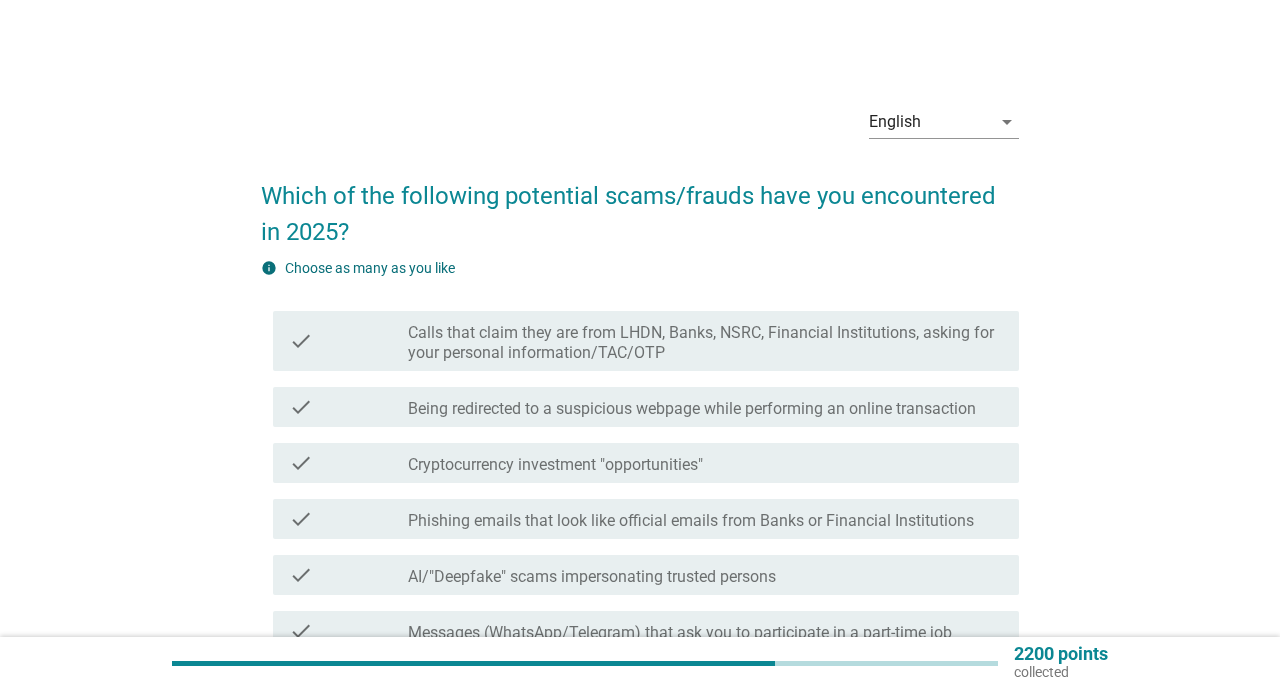 click on "check     check_box_outline_blank Phishing emails that look like official emails from Banks or Financial Institutions" at bounding box center (645, 519) 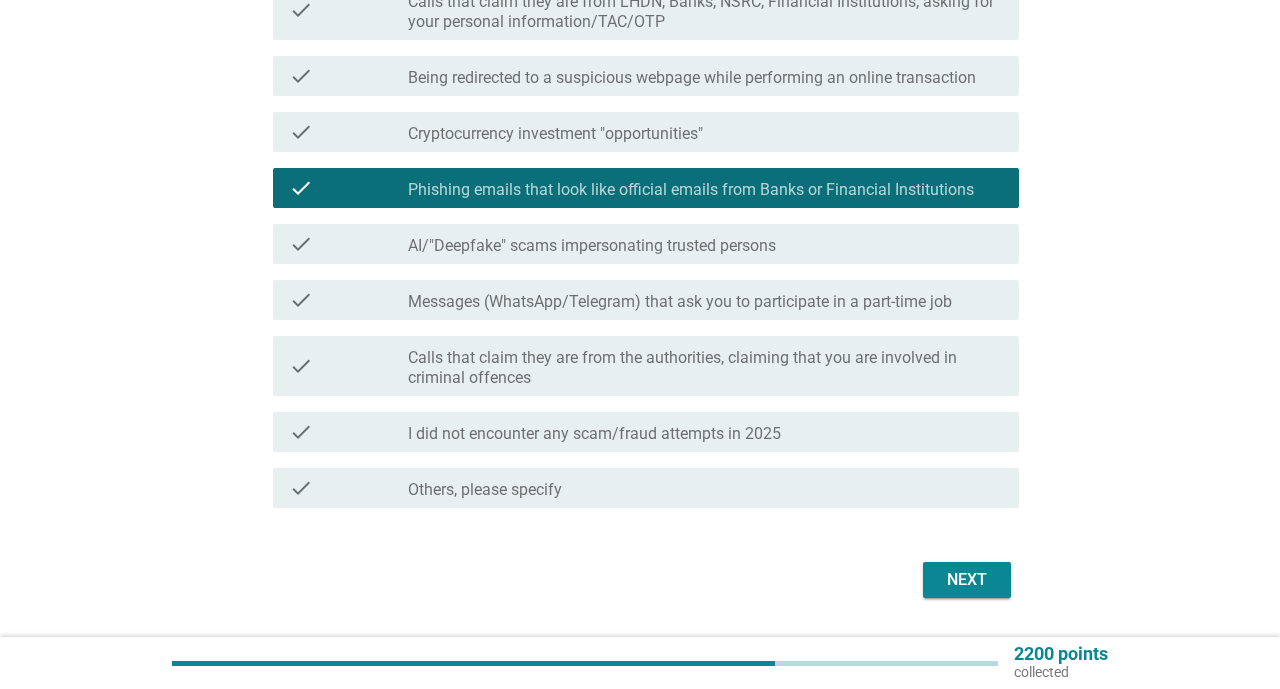 scroll, scrollTop: 335, scrollLeft: 0, axis: vertical 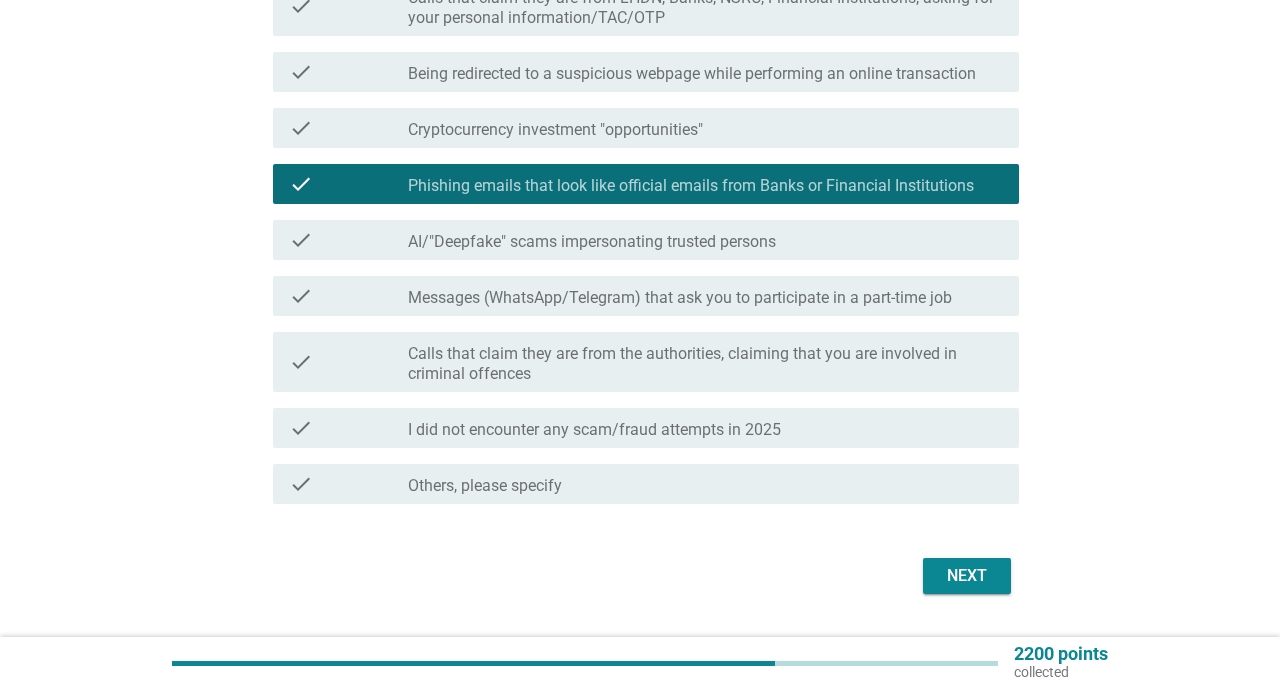 click on "I did not encounter any scam/fraud attempts in 2025" at bounding box center [594, 430] 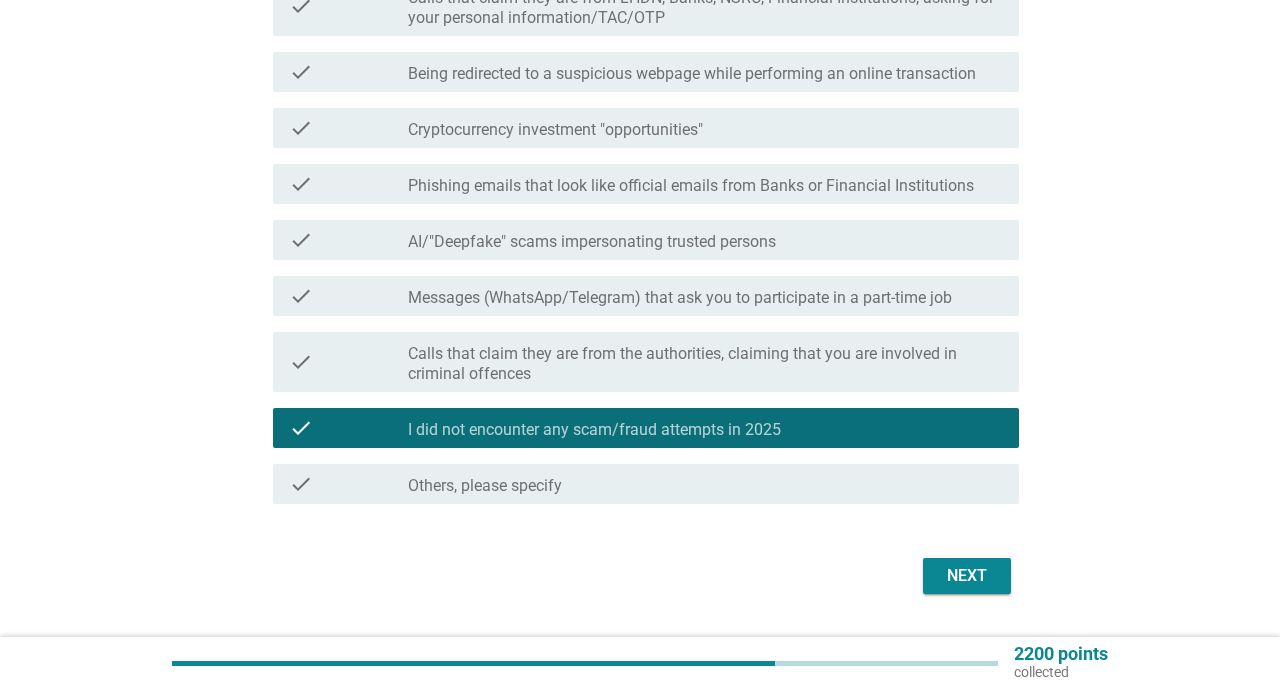 click on "Next" at bounding box center (967, 576) 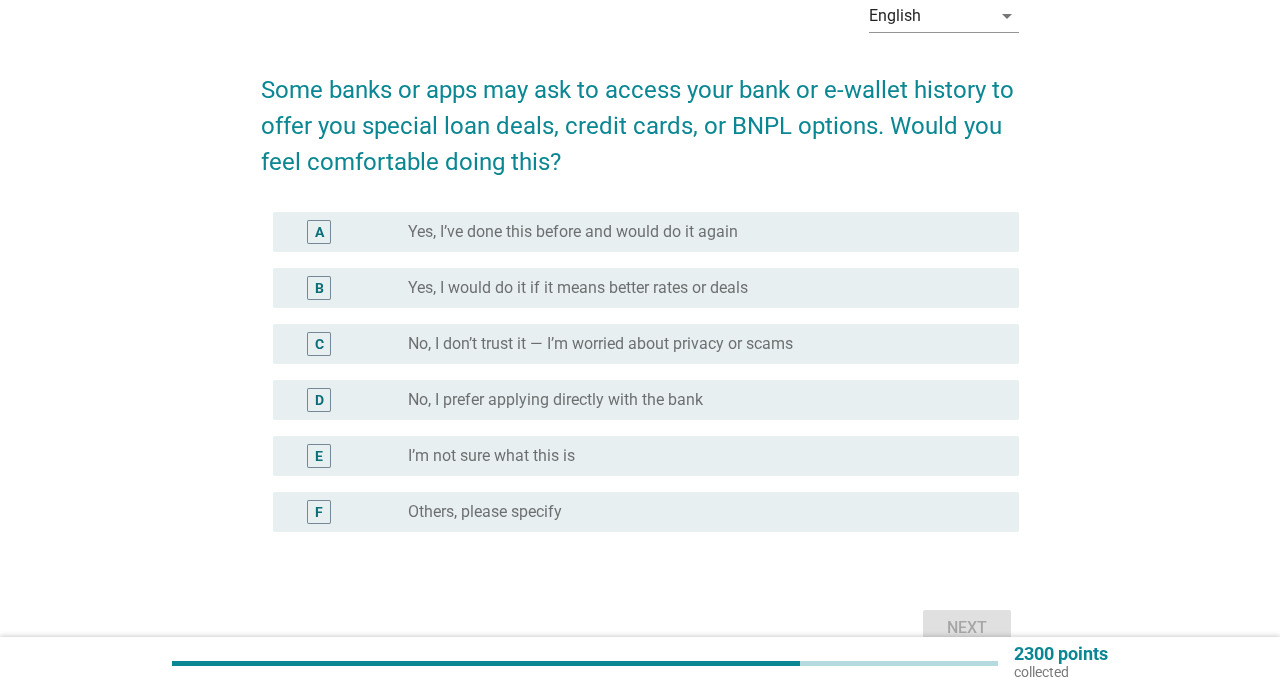 scroll, scrollTop: 108, scrollLeft: 0, axis: vertical 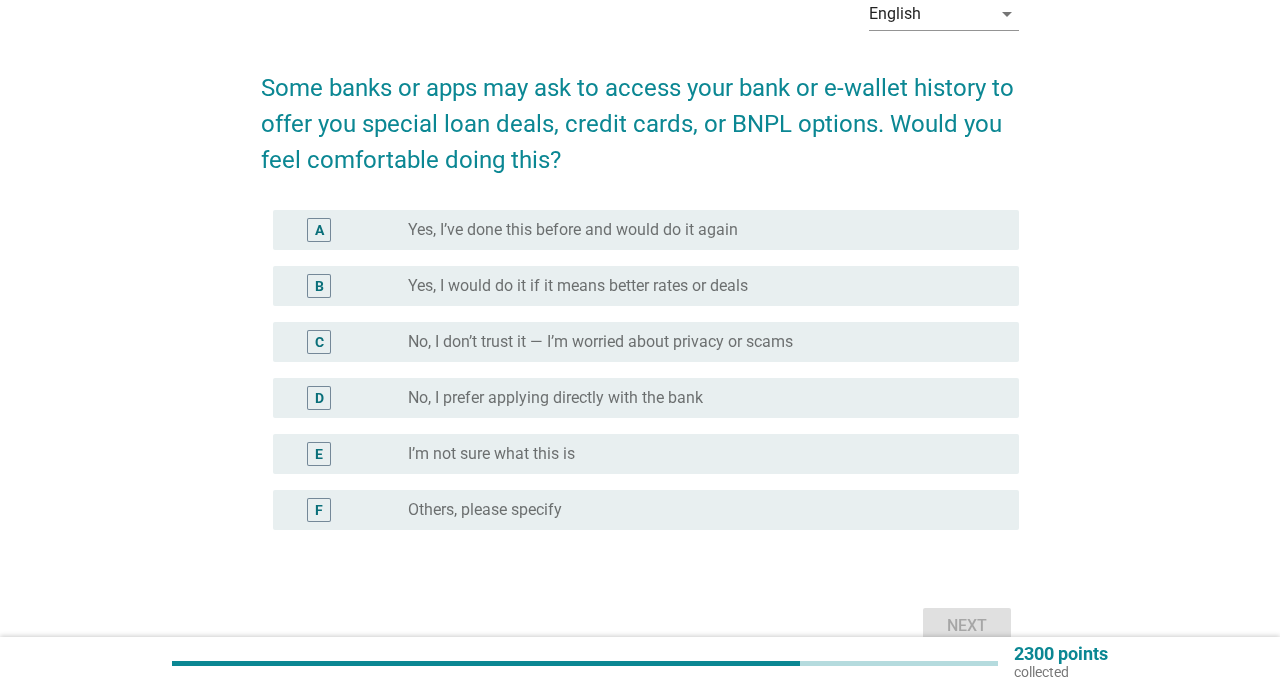 click on "Yes, I’ve done this before and would do it again" at bounding box center (573, 230) 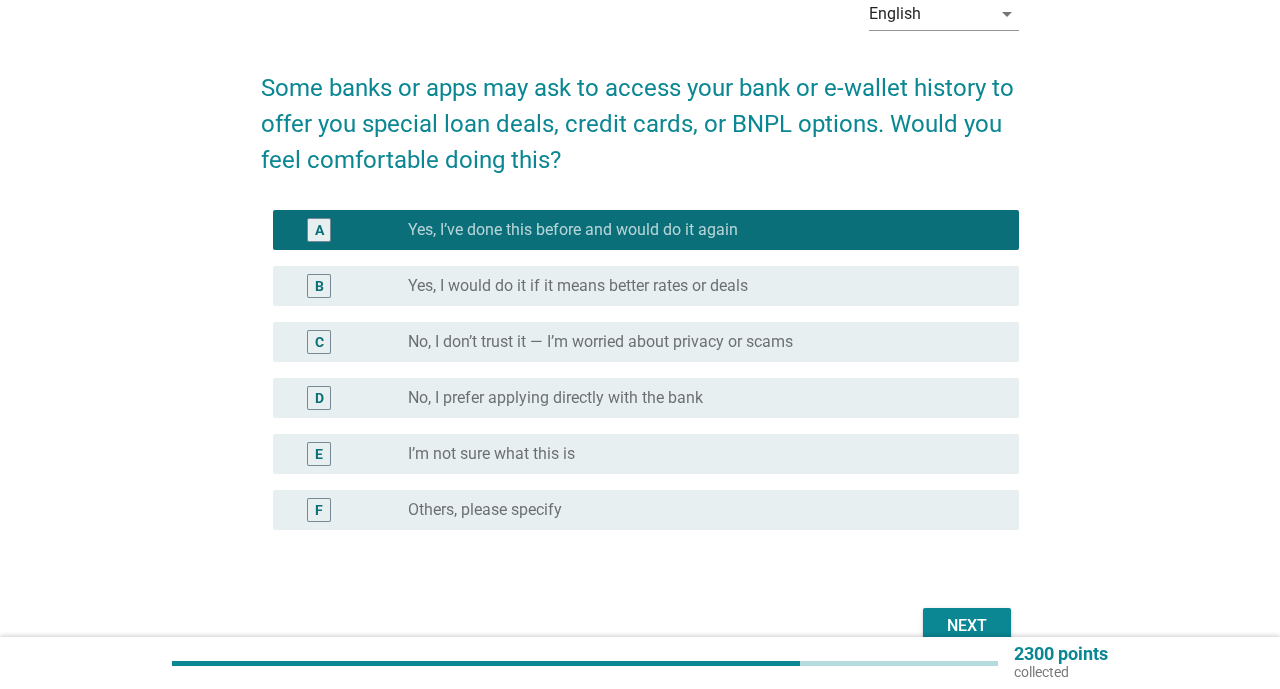 click on "No, I prefer applying directly with the bank" at bounding box center (555, 398) 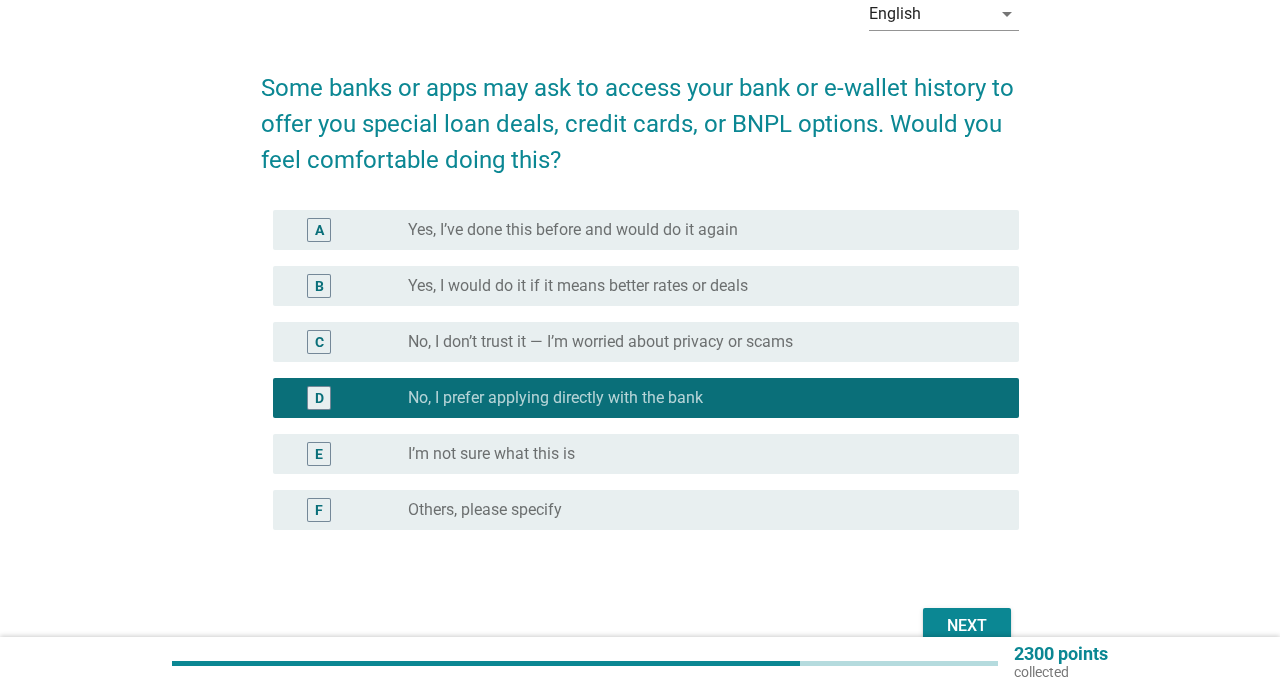 click on "2300 points
collected" at bounding box center [640, 663] 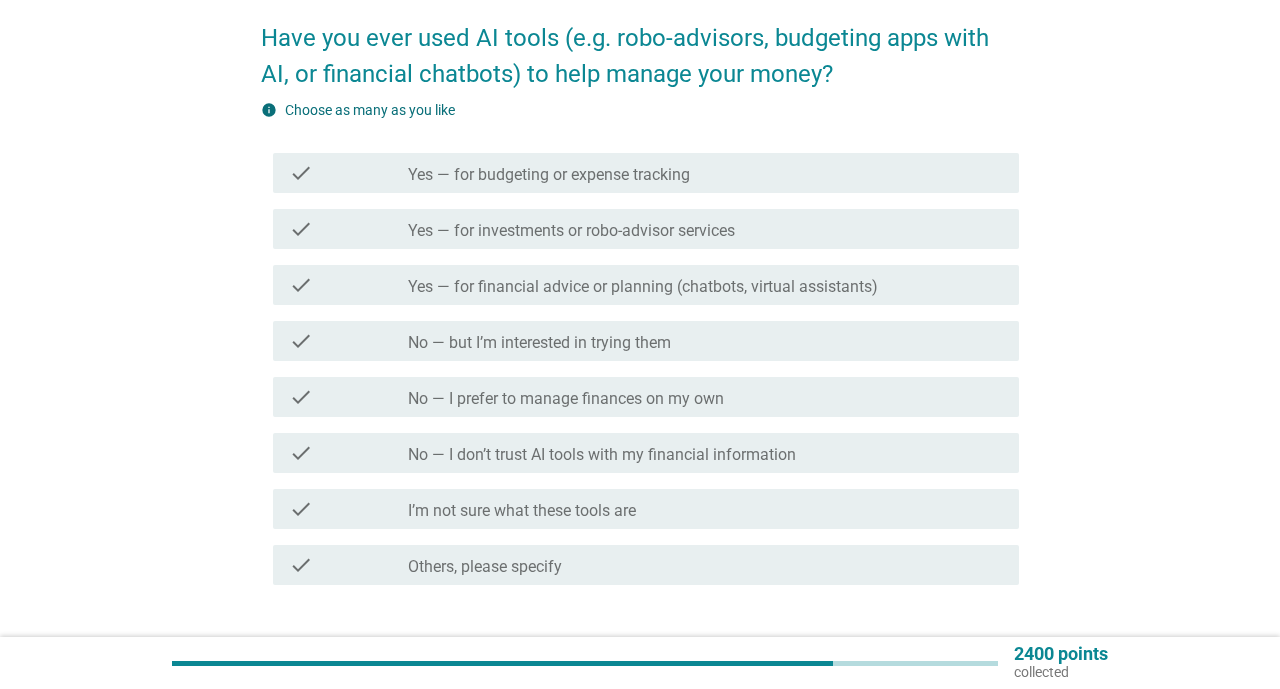 scroll, scrollTop: 194, scrollLeft: 0, axis: vertical 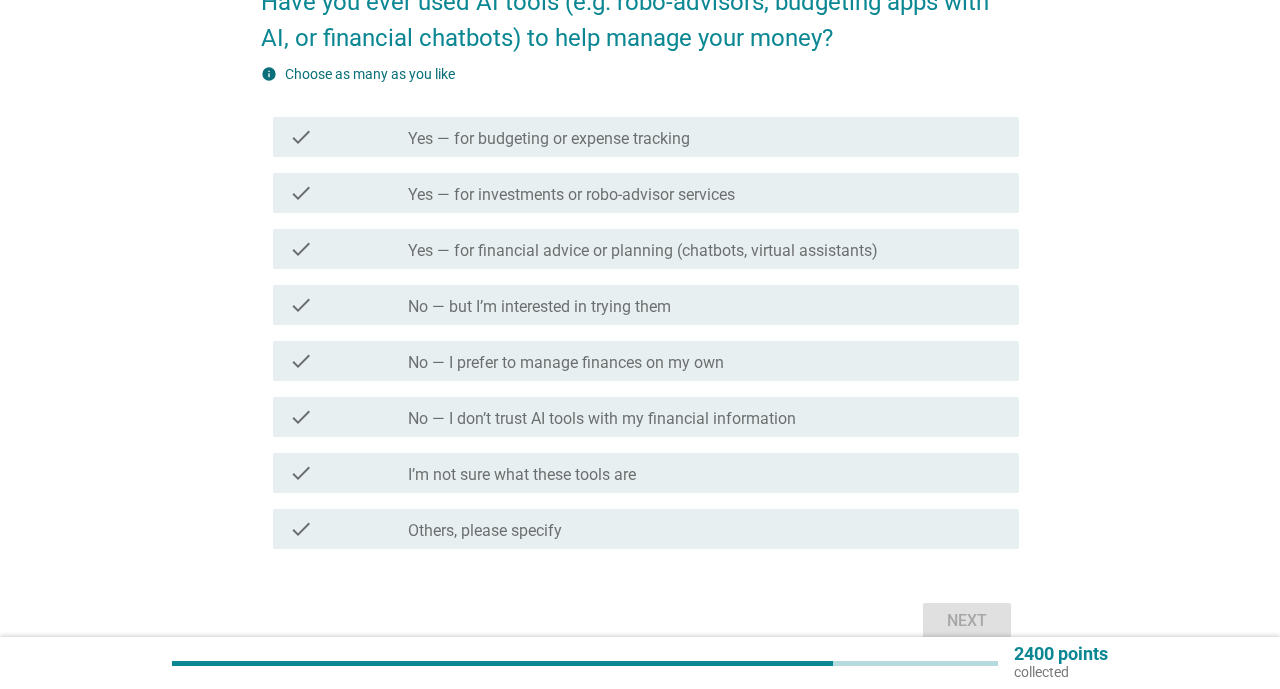 click on "No — I don’t trust AI tools with my financial information" at bounding box center [602, 419] 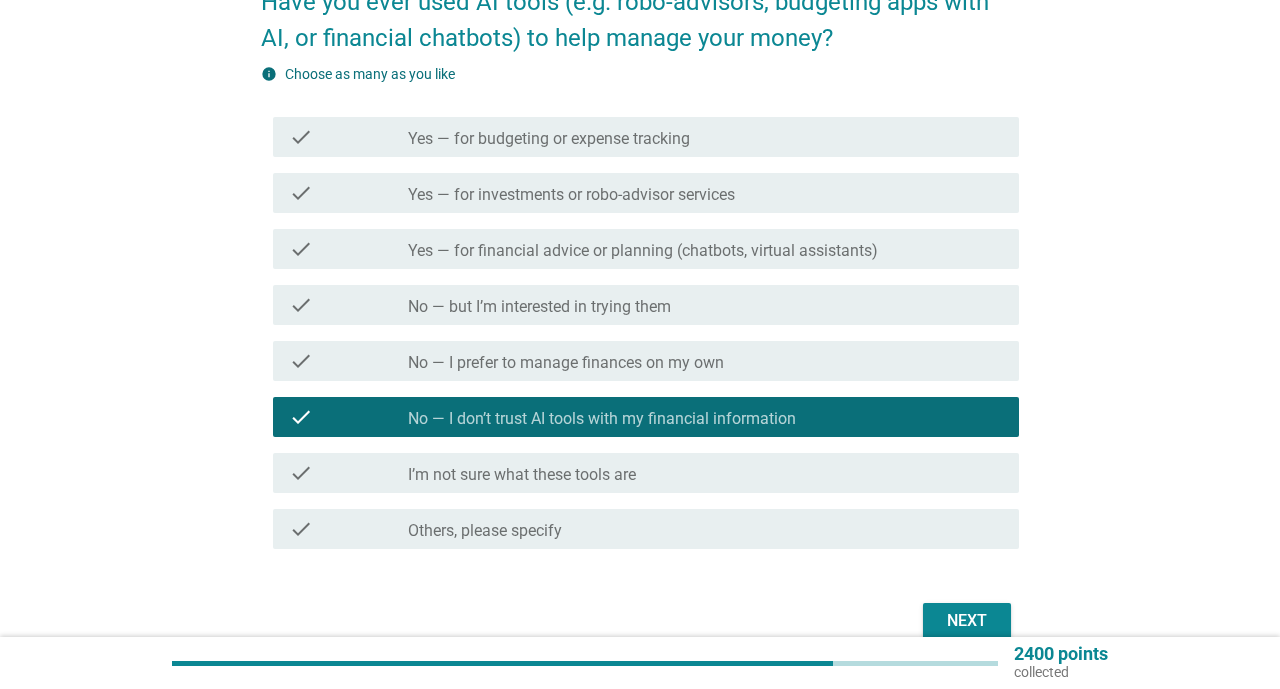click on "Next" at bounding box center (967, 621) 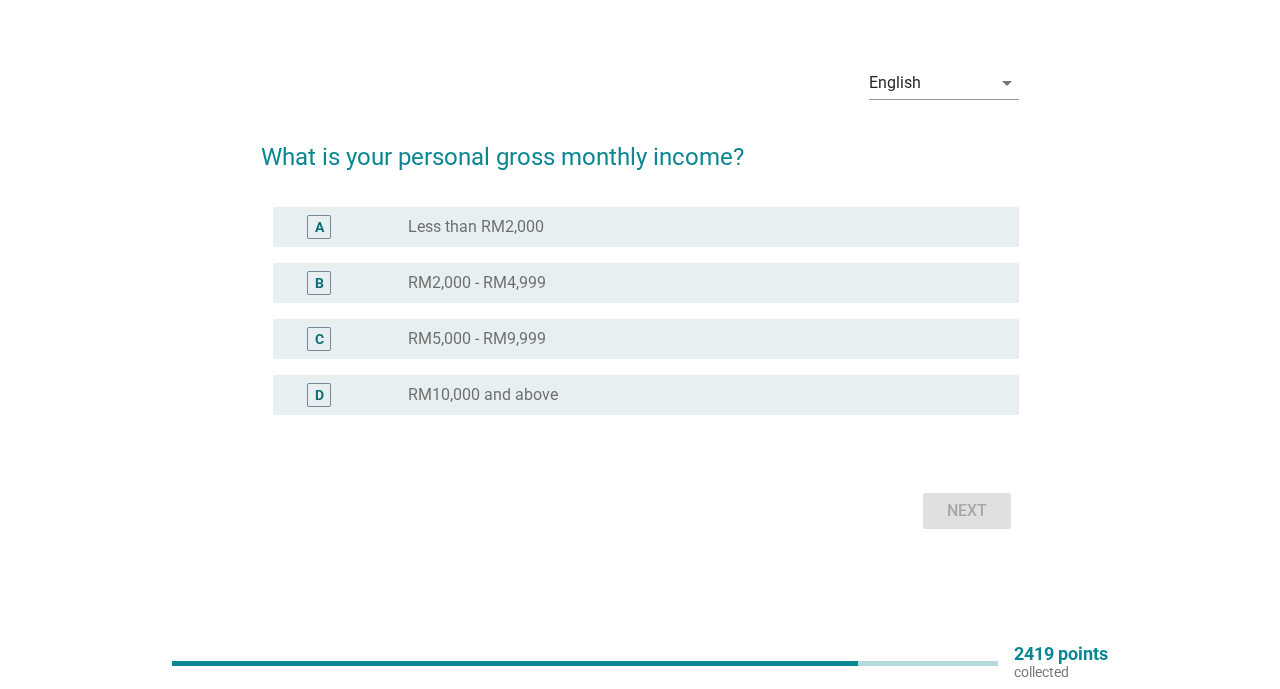 scroll, scrollTop: 0, scrollLeft: 0, axis: both 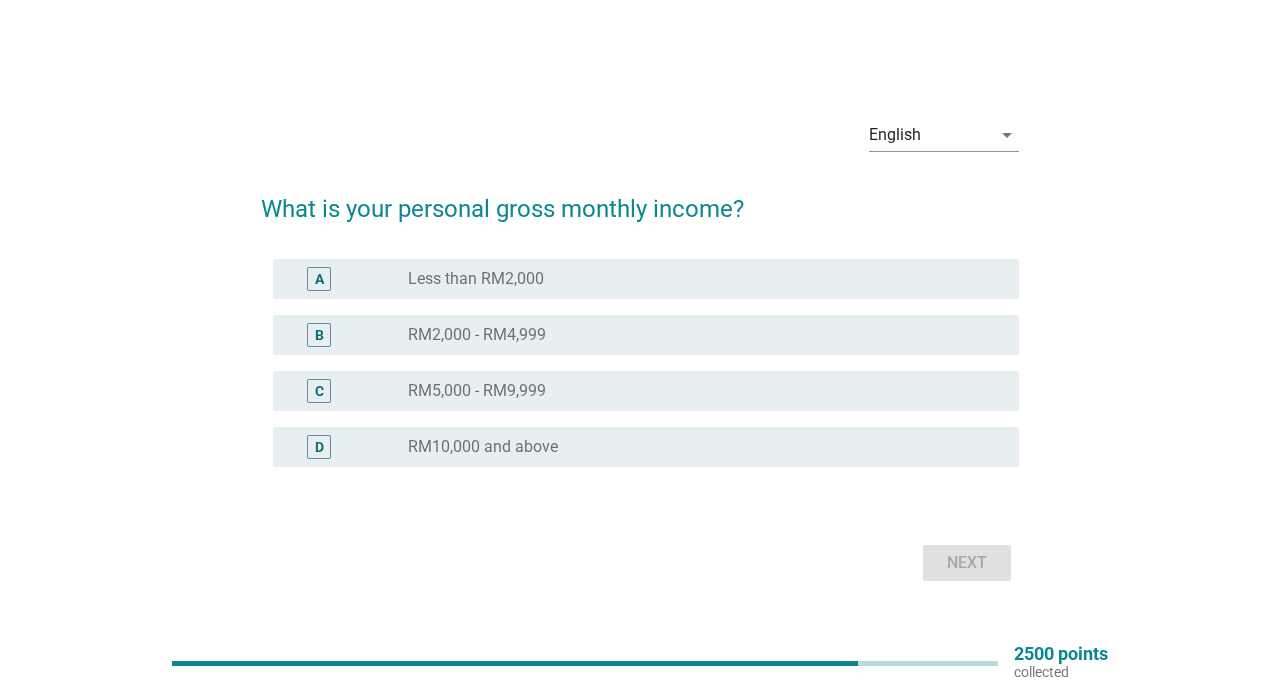click on "radio_button_unchecked RM10,000 and above" at bounding box center (697, 447) 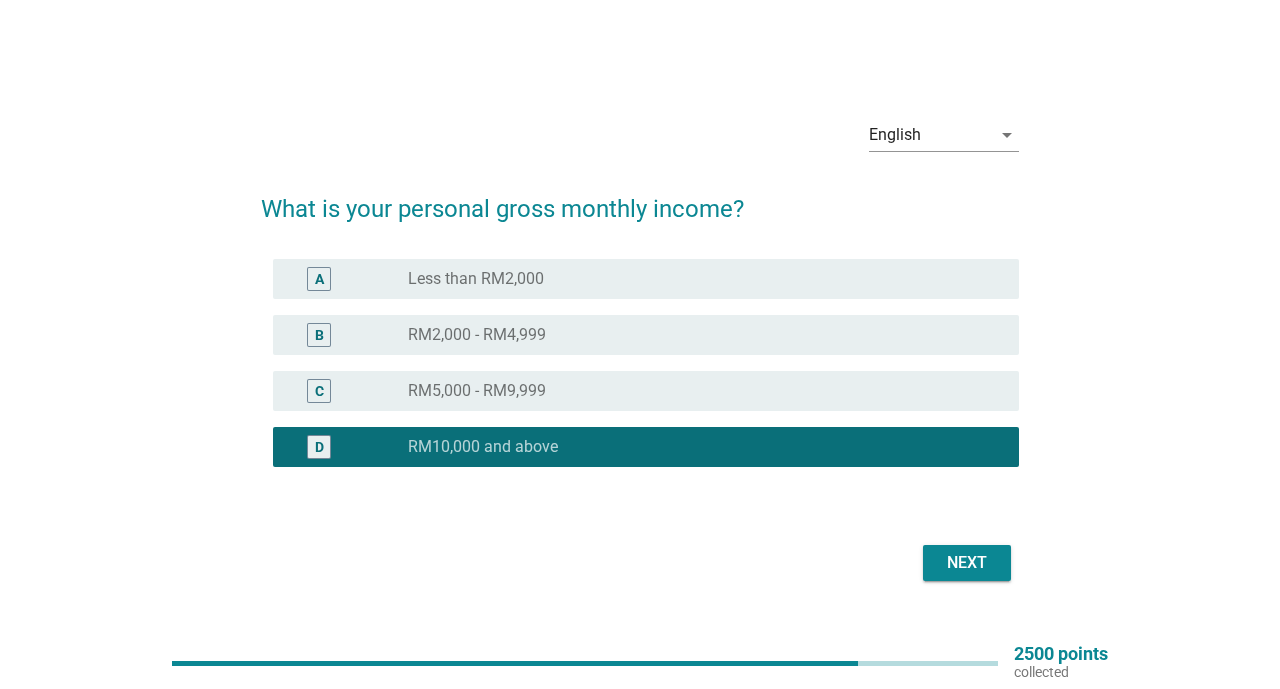 click on "Next" at bounding box center [967, 563] 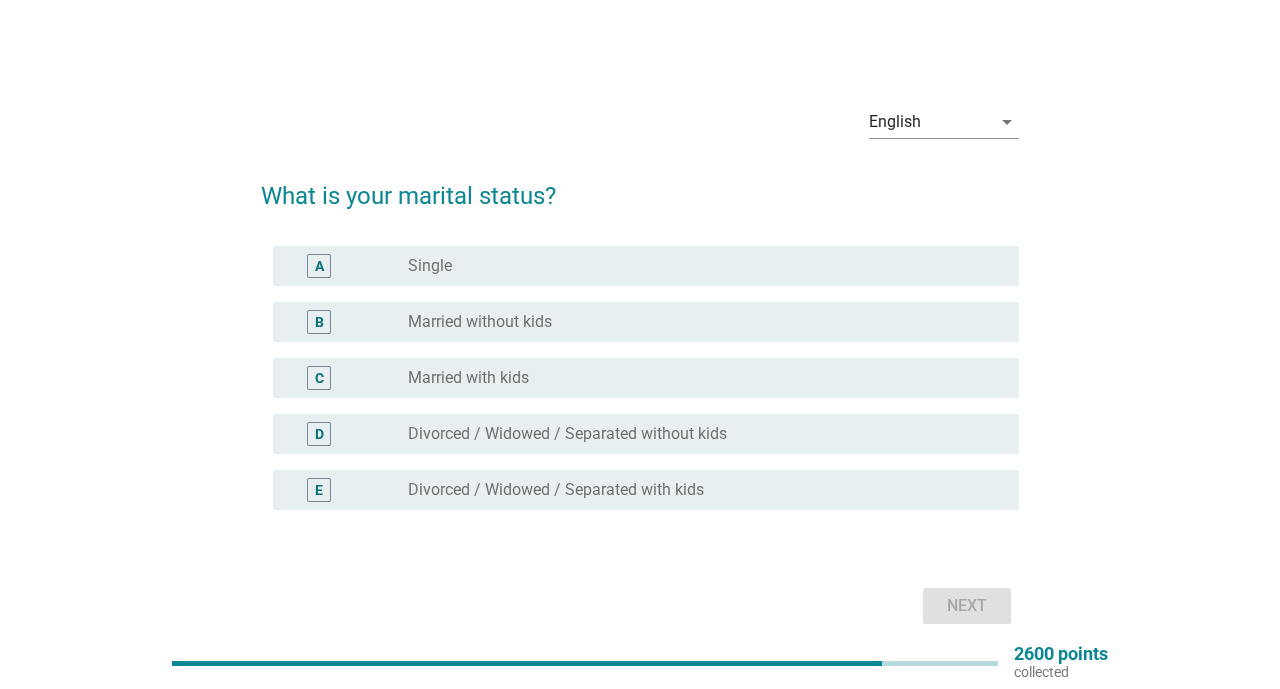 click on "radio_button_unchecked Married without kids" at bounding box center (697, 322) 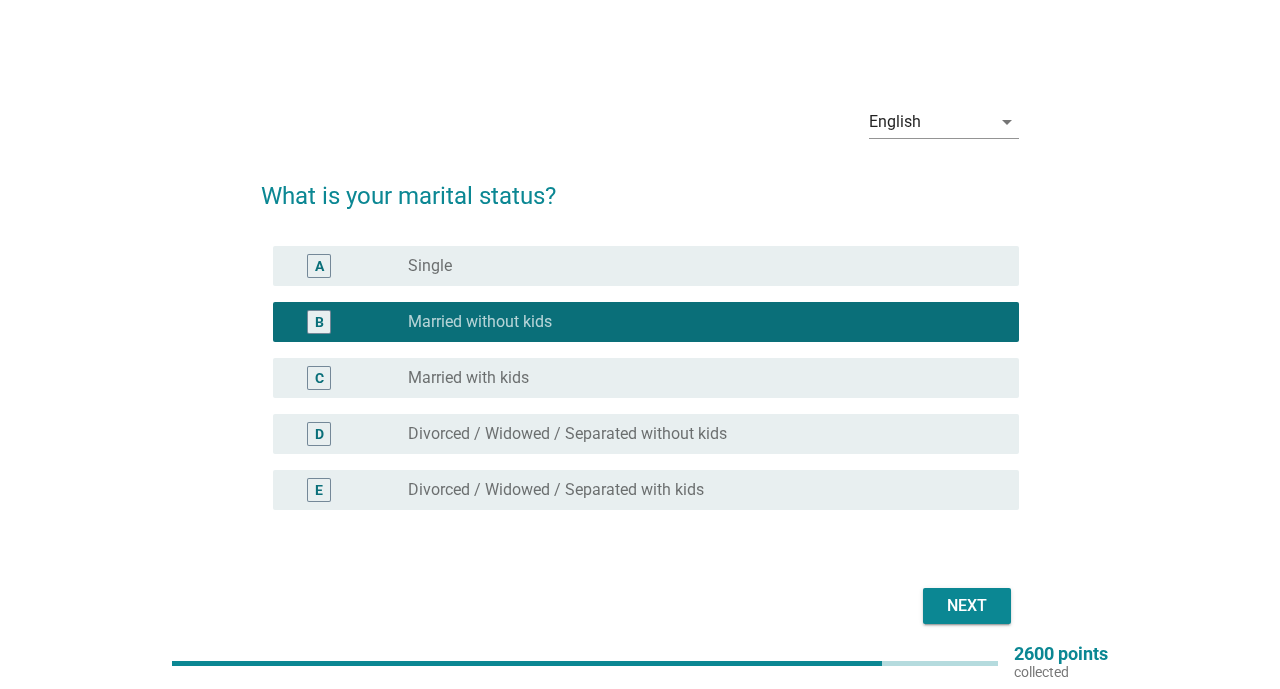click on "Next" at bounding box center [967, 606] 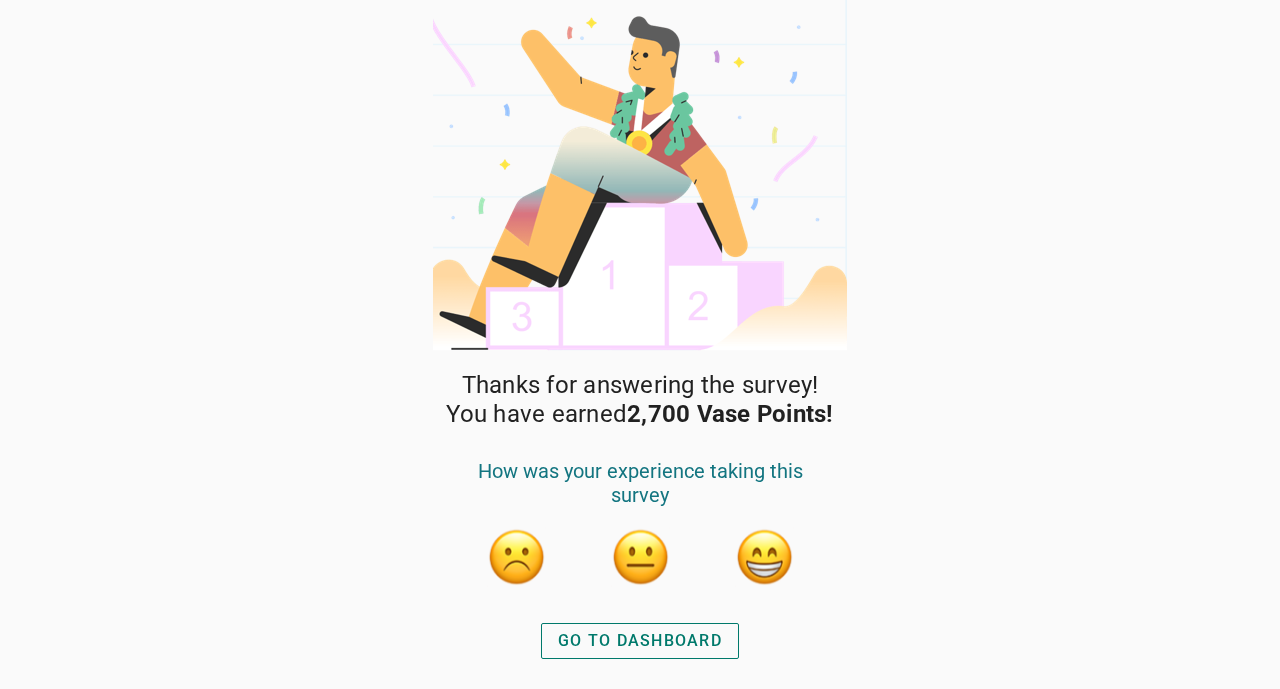 click on "GO TO DASHBOARD" at bounding box center [640, 641] 